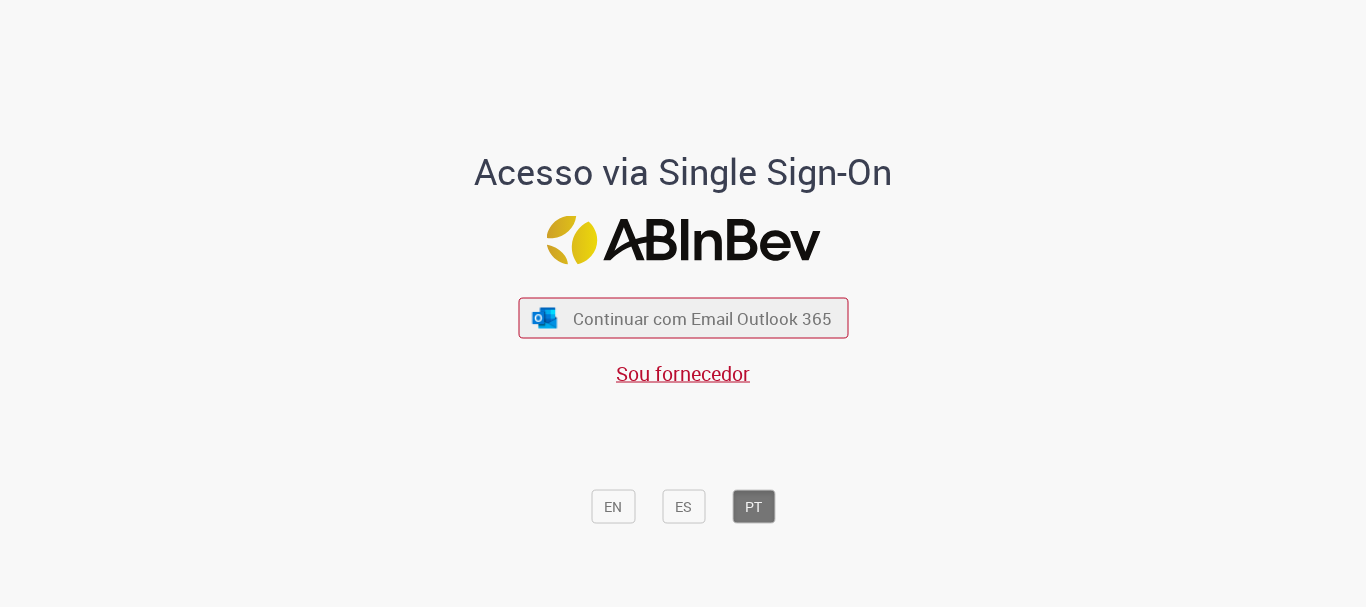 scroll, scrollTop: 0, scrollLeft: 0, axis: both 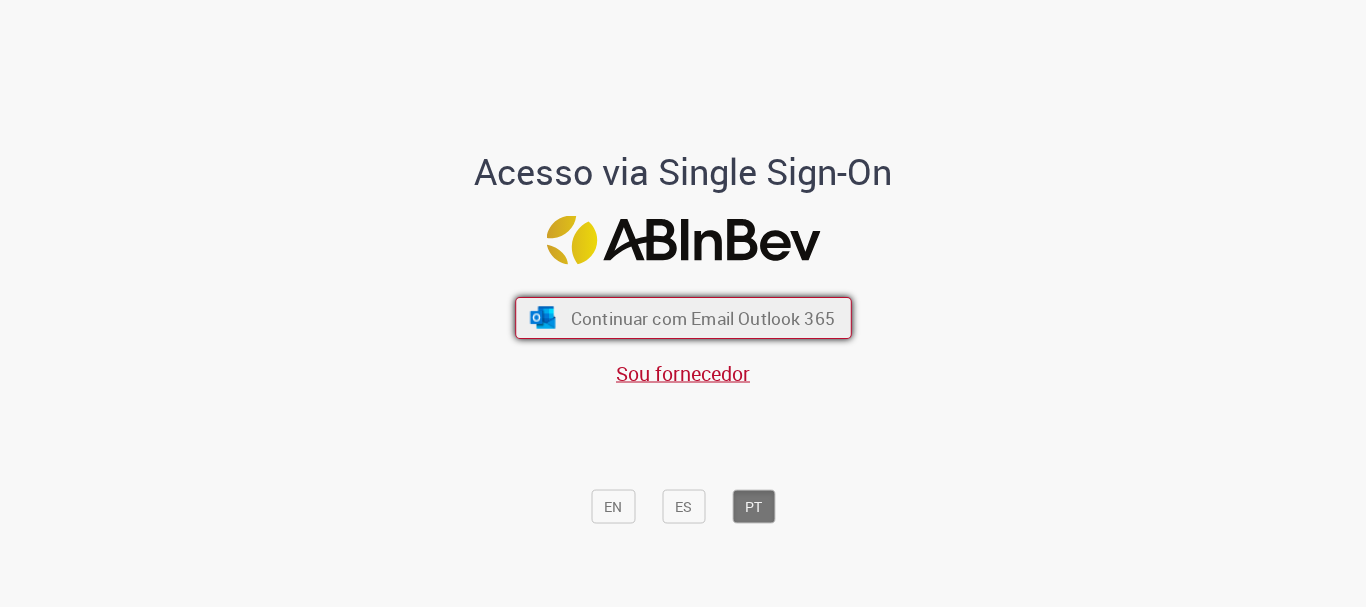 click on "Continuar com Email Outlook 365" at bounding box center (702, 318) 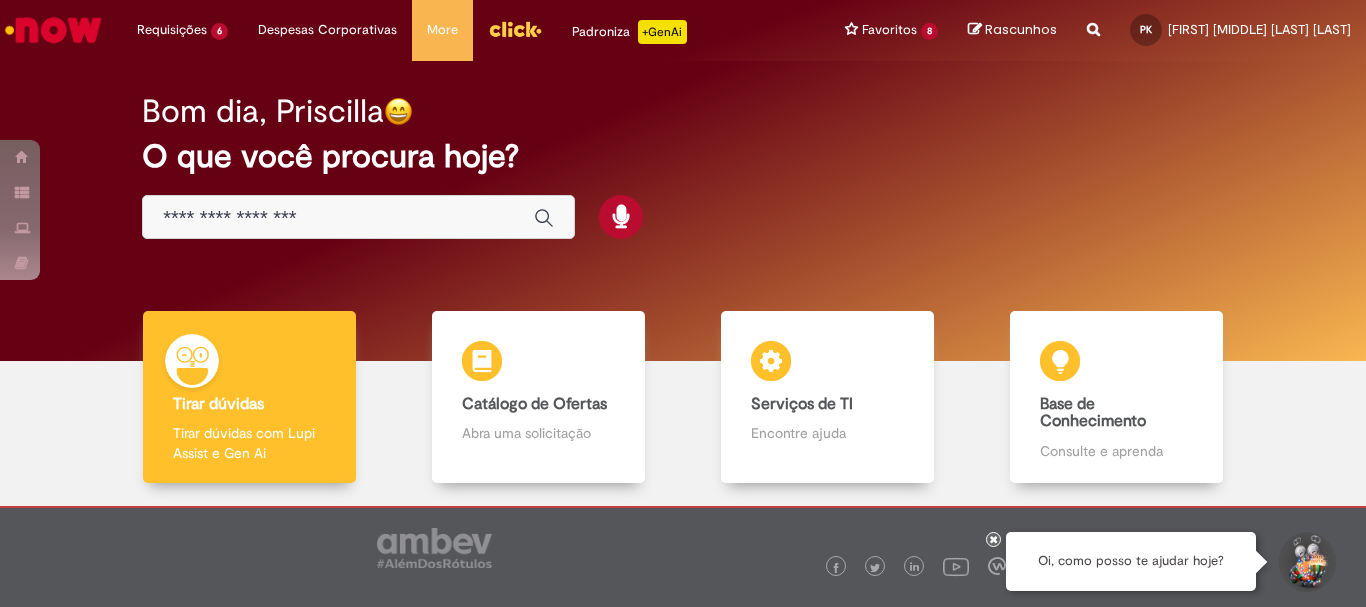 scroll, scrollTop: 0, scrollLeft: 0, axis: both 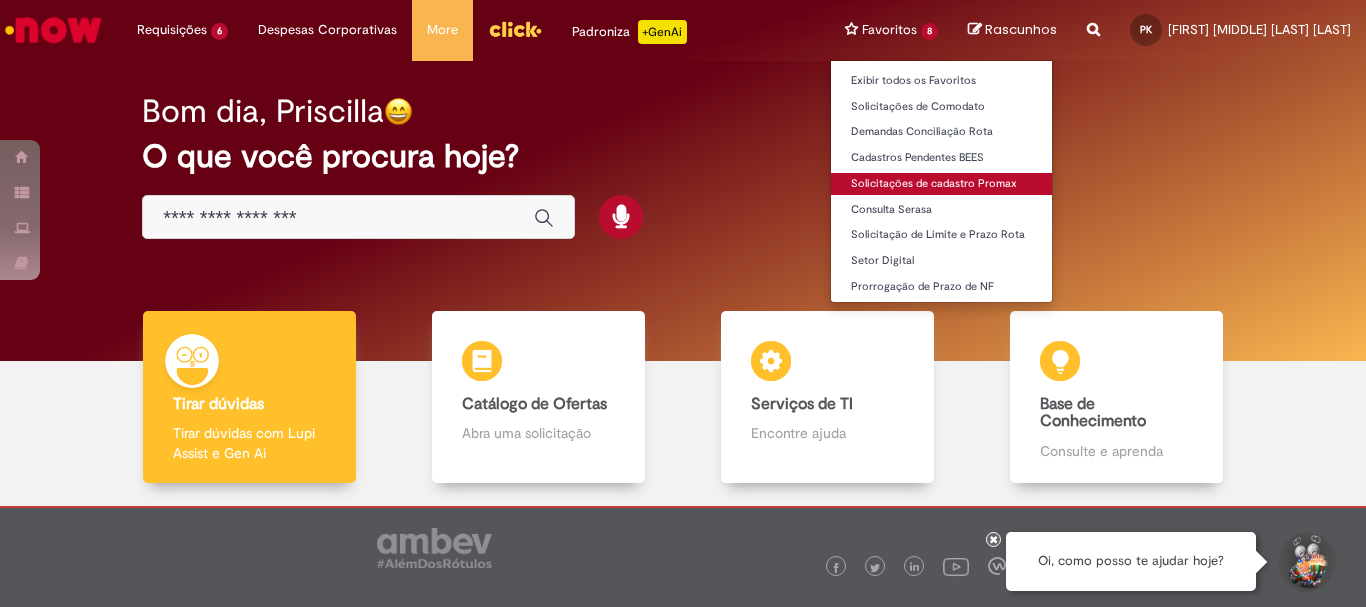 click on "Solicitações de cadastro Promax" at bounding box center [941, 184] 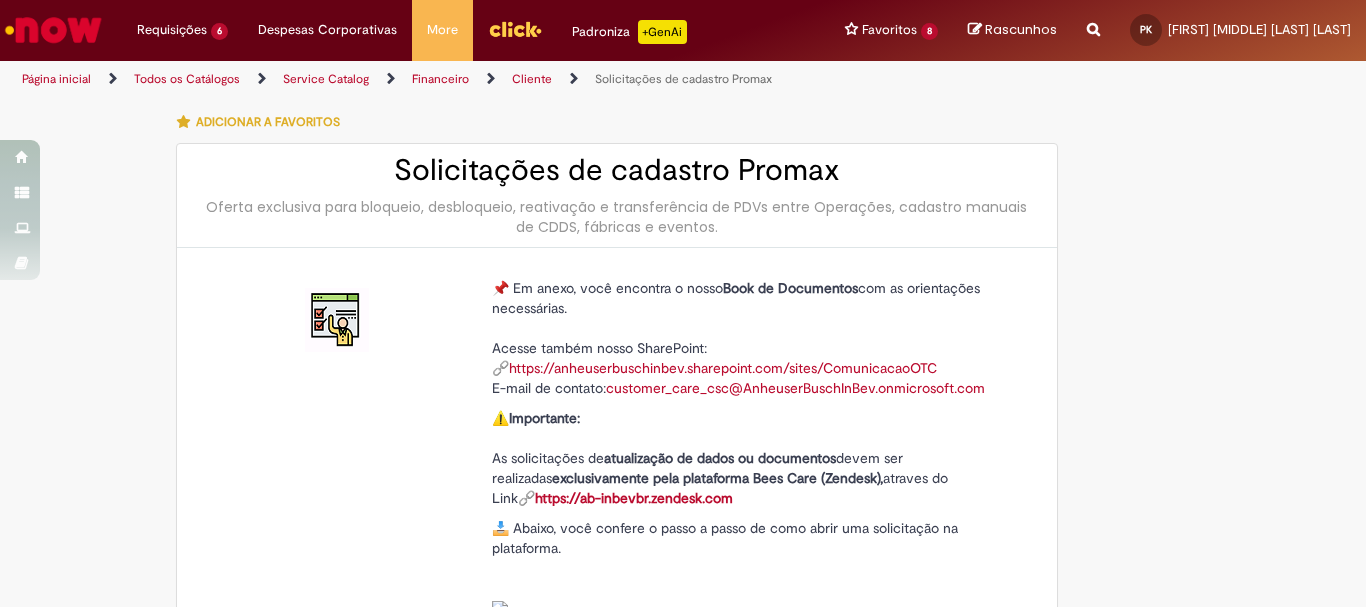 type on "********" 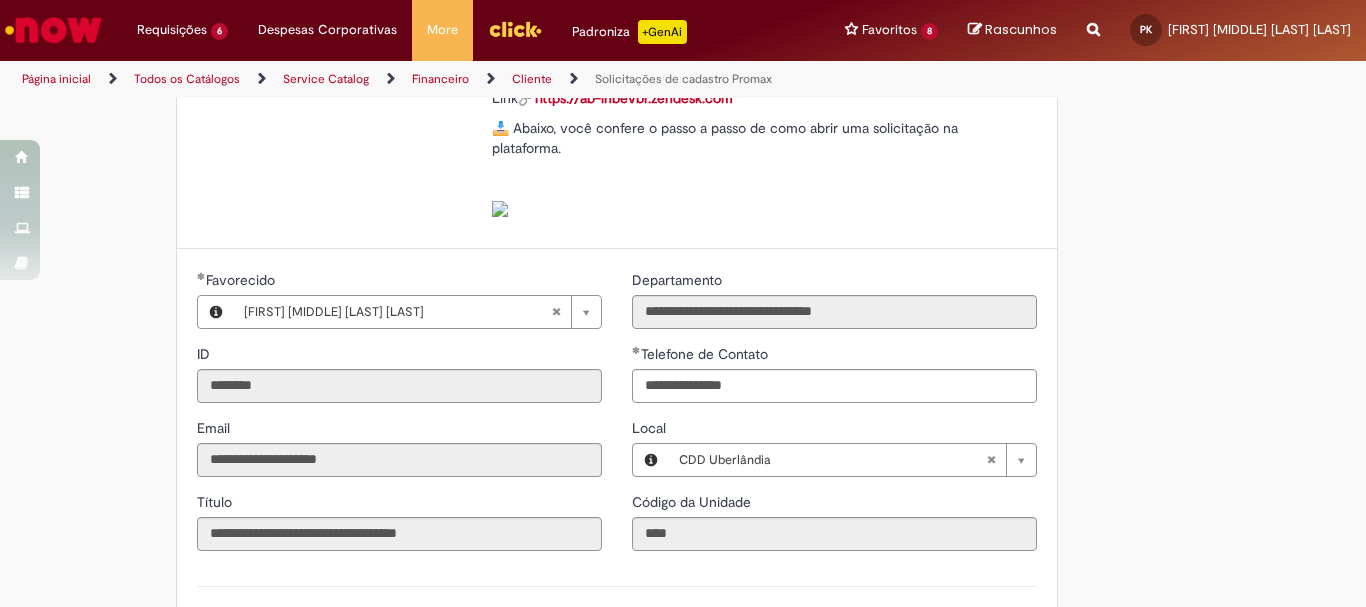 type on "**********" 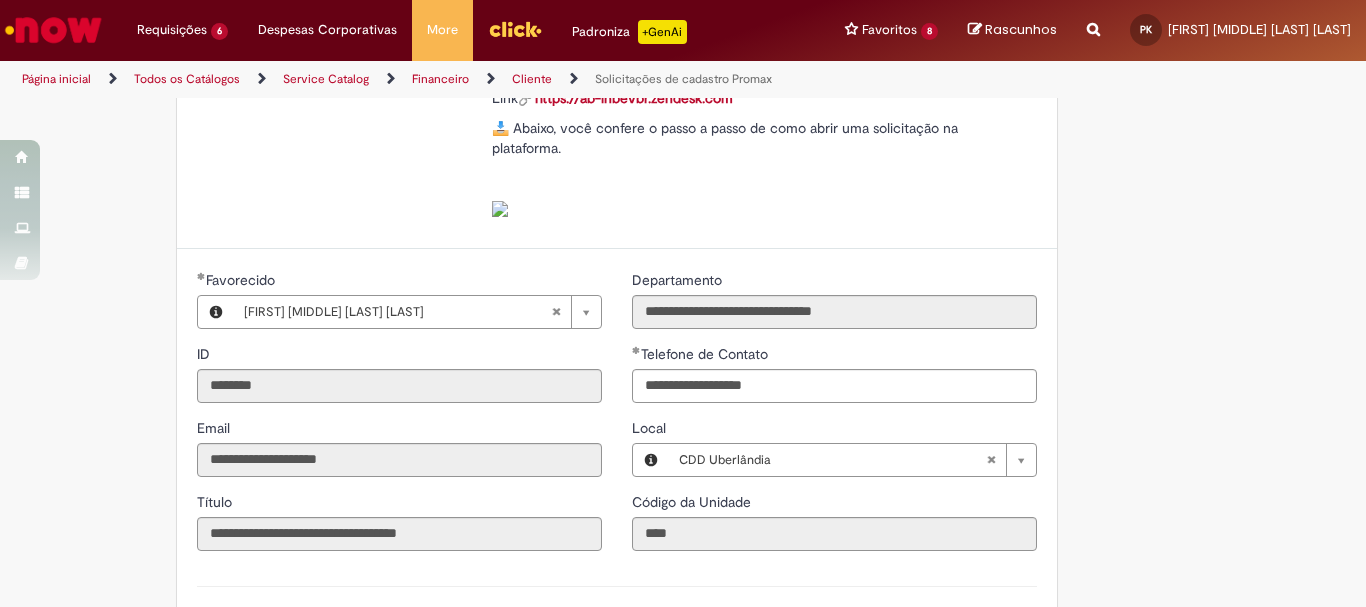 scroll, scrollTop: 800, scrollLeft: 0, axis: vertical 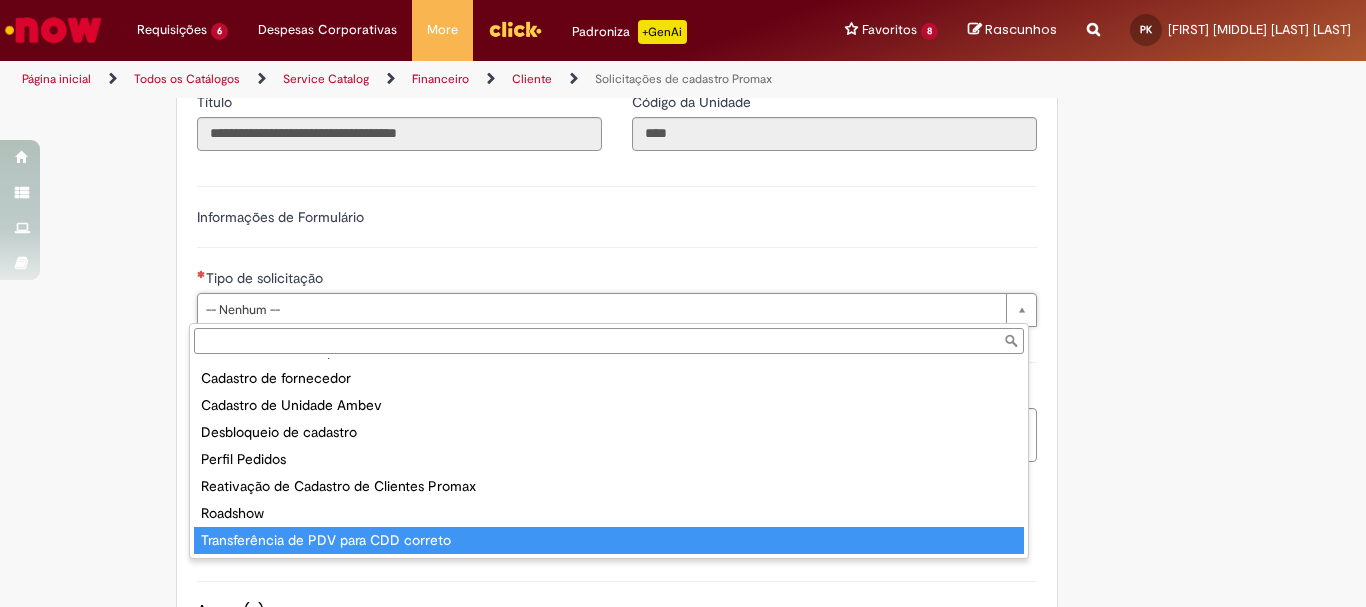 type on "**********" 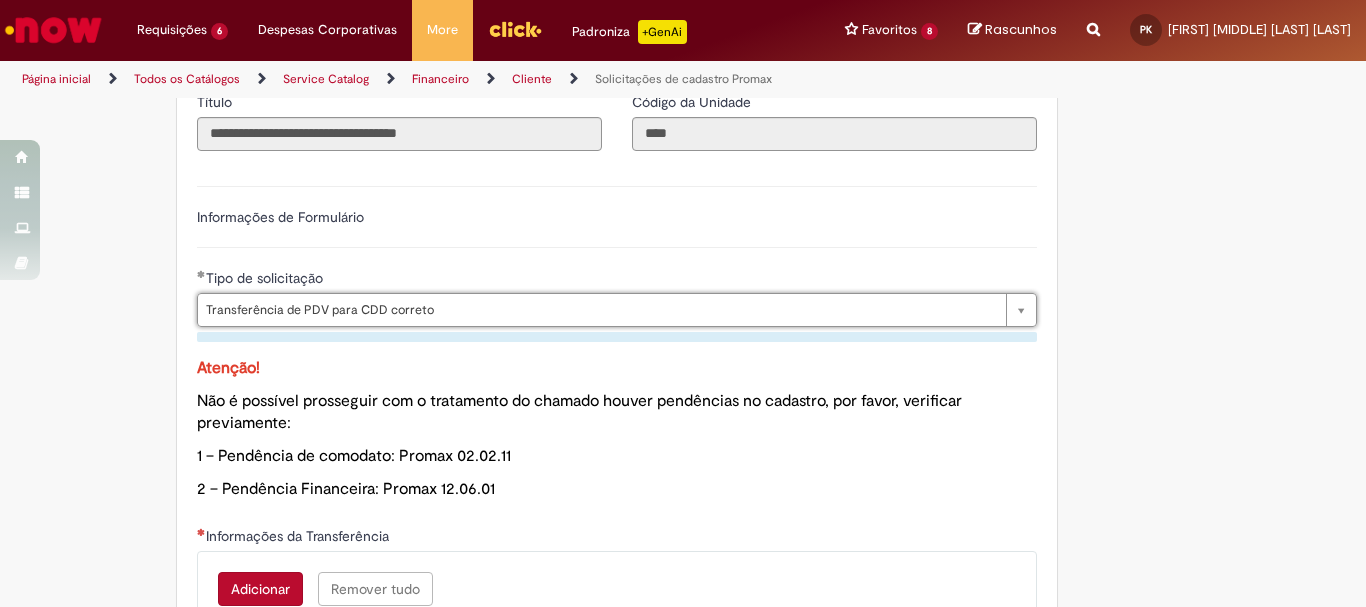 scroll, scrollTop: 1100, scrollLeft: 0, axis: vertical 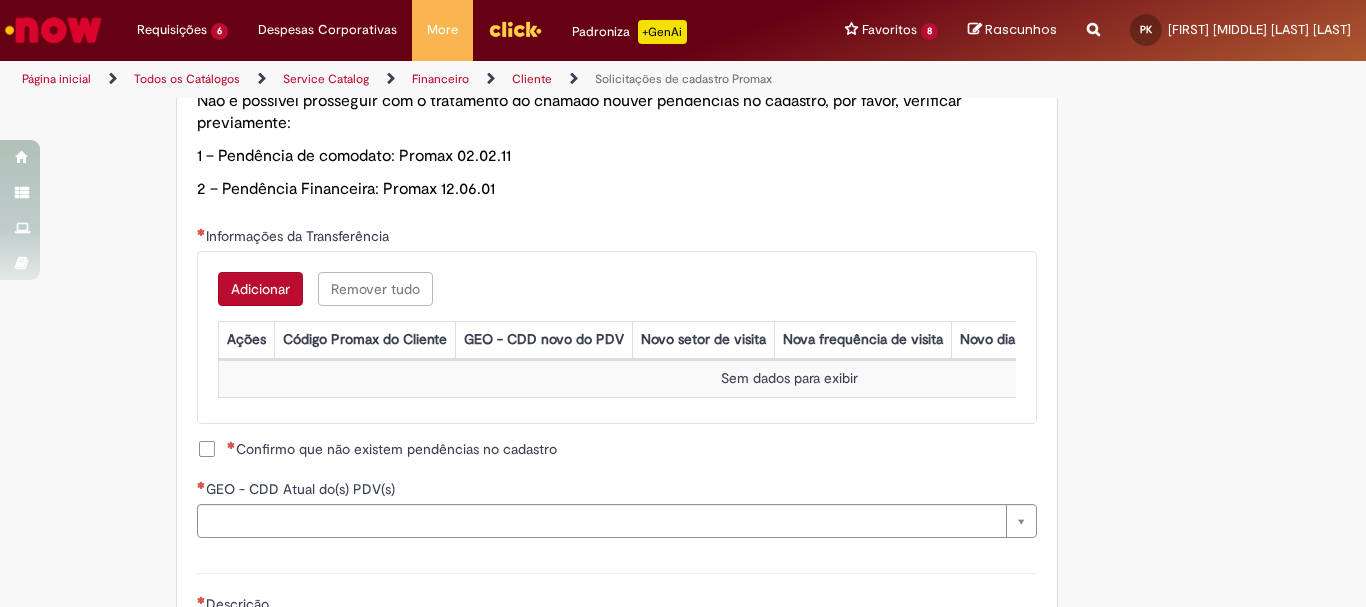 click on "Adicionar" at bounding box center (260, 289) 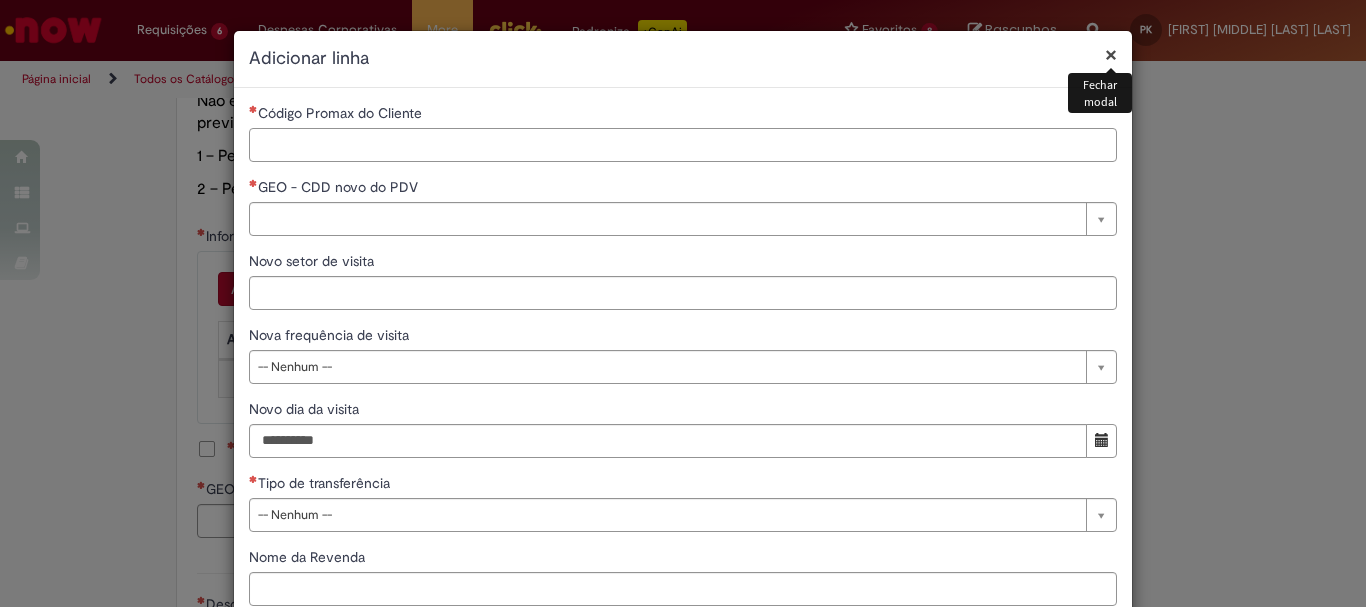 click on "Código Promax do Cliente" at bounding box center (683, 145) 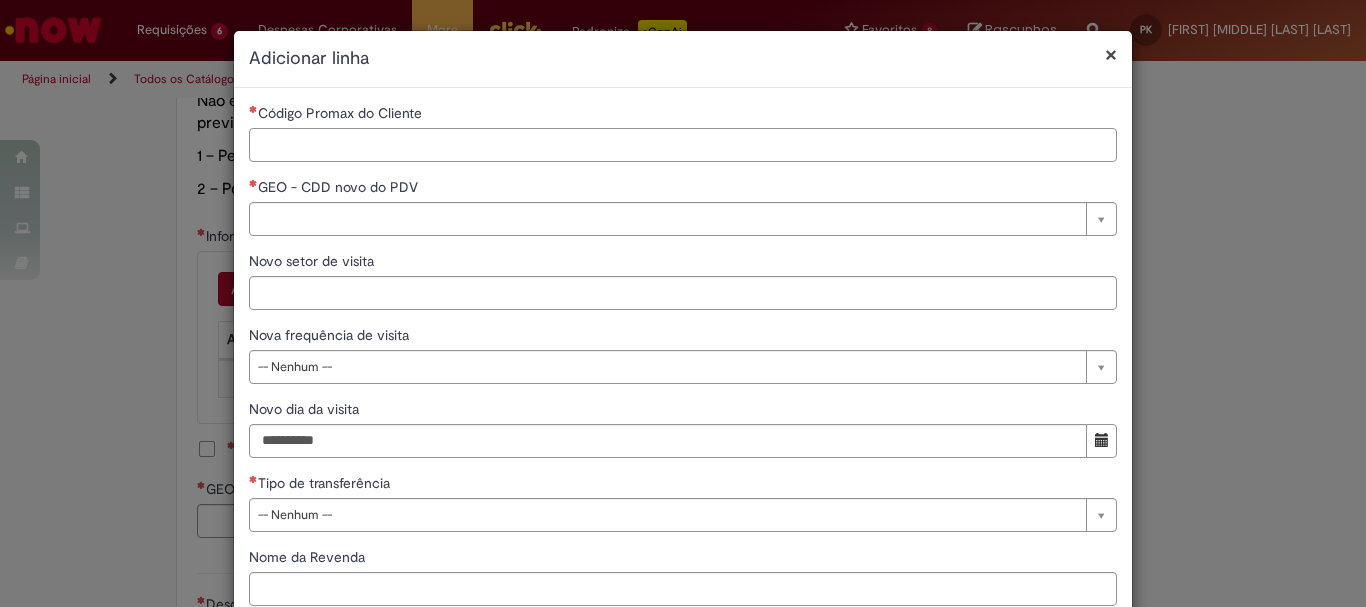paste on "*****" 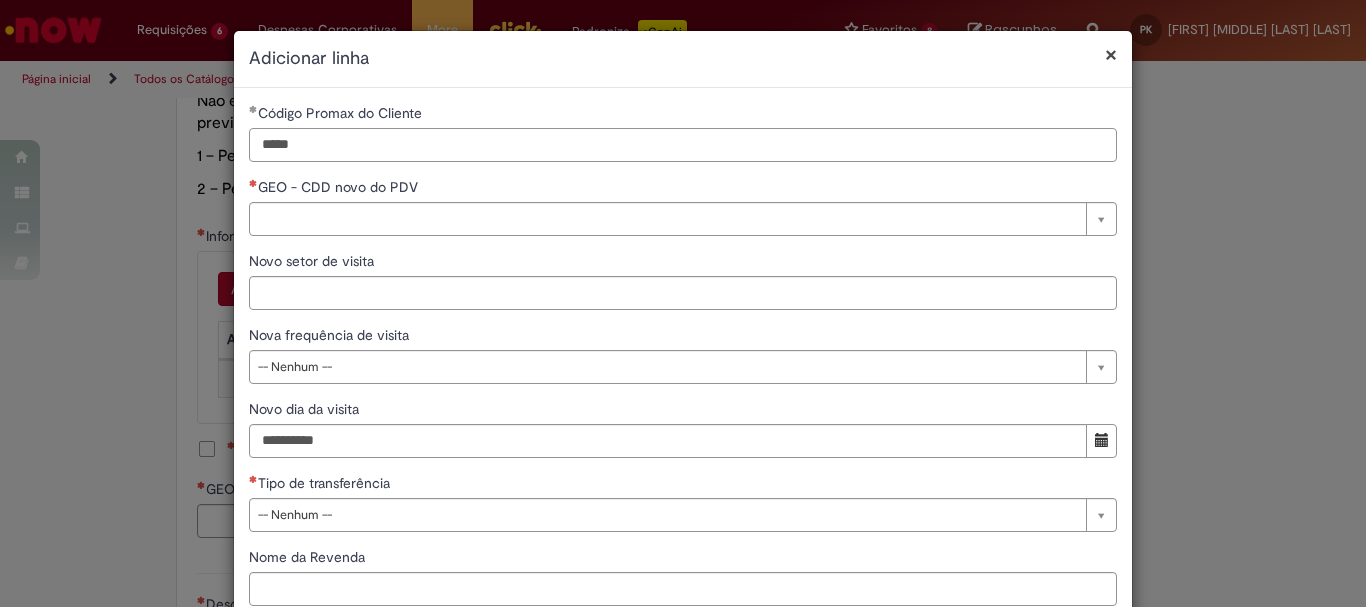 type on "*****" 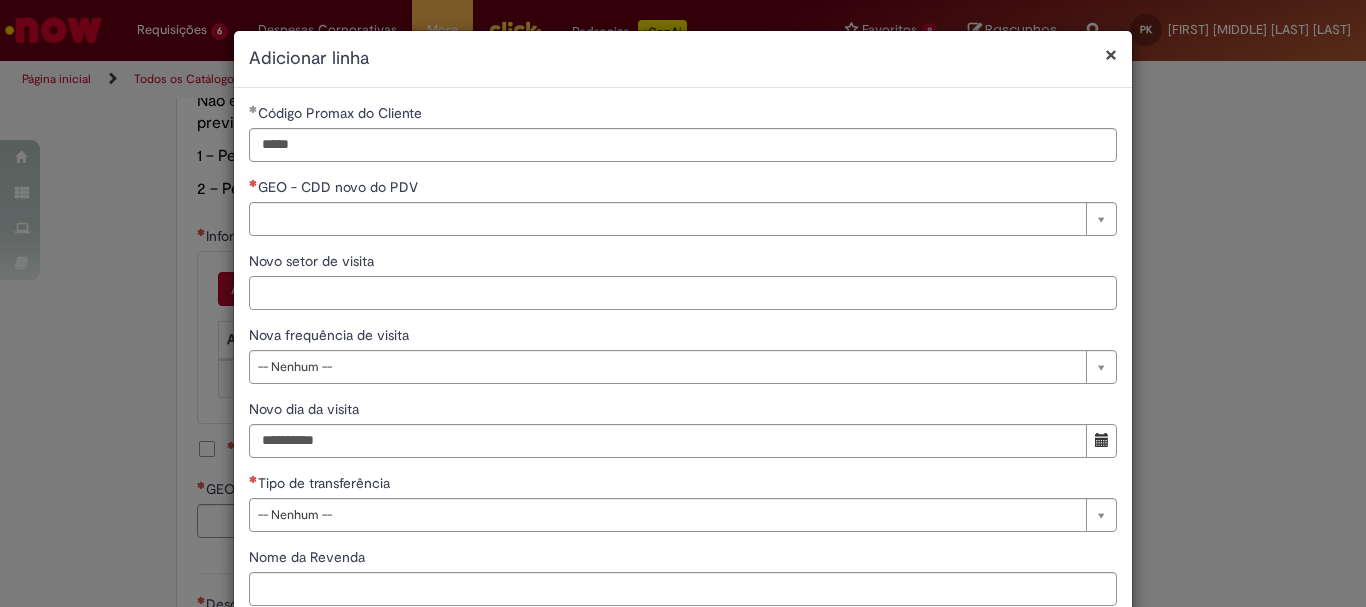 click on "Novo setor de visita" at bounding box center (683, 293) 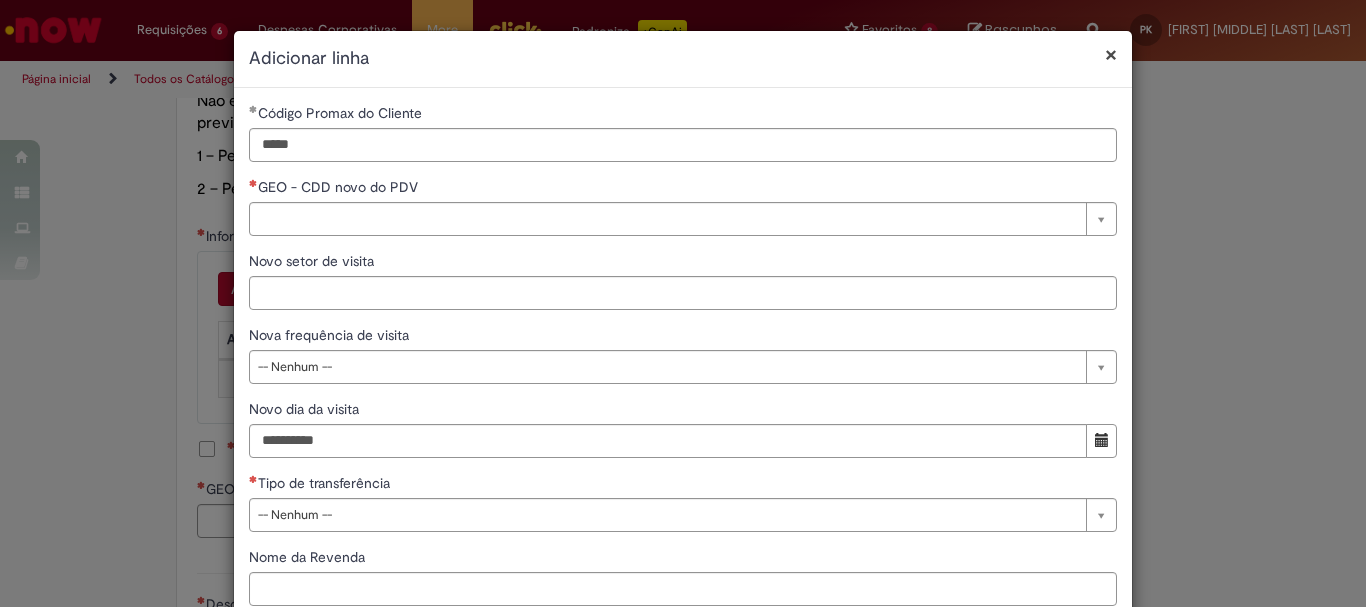 click on "Novo setor de visita" at bounding box center [683, 263] 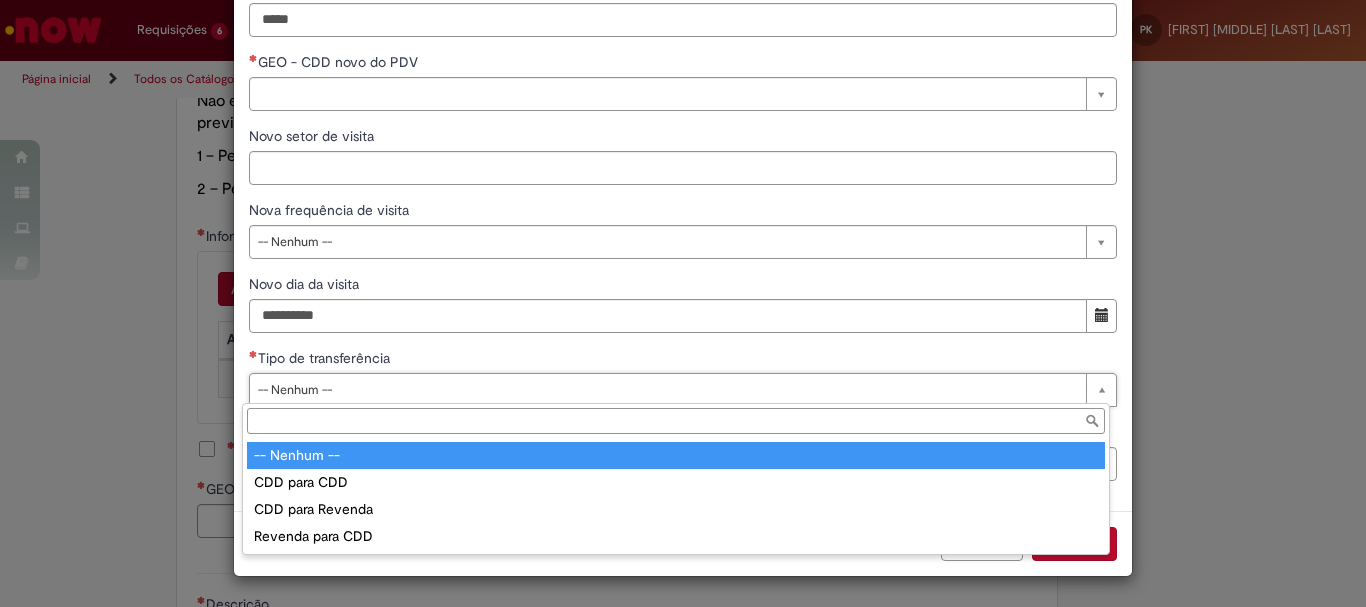 scroll, scrollTop: 125, scrollLeft: 0, axis: vertical 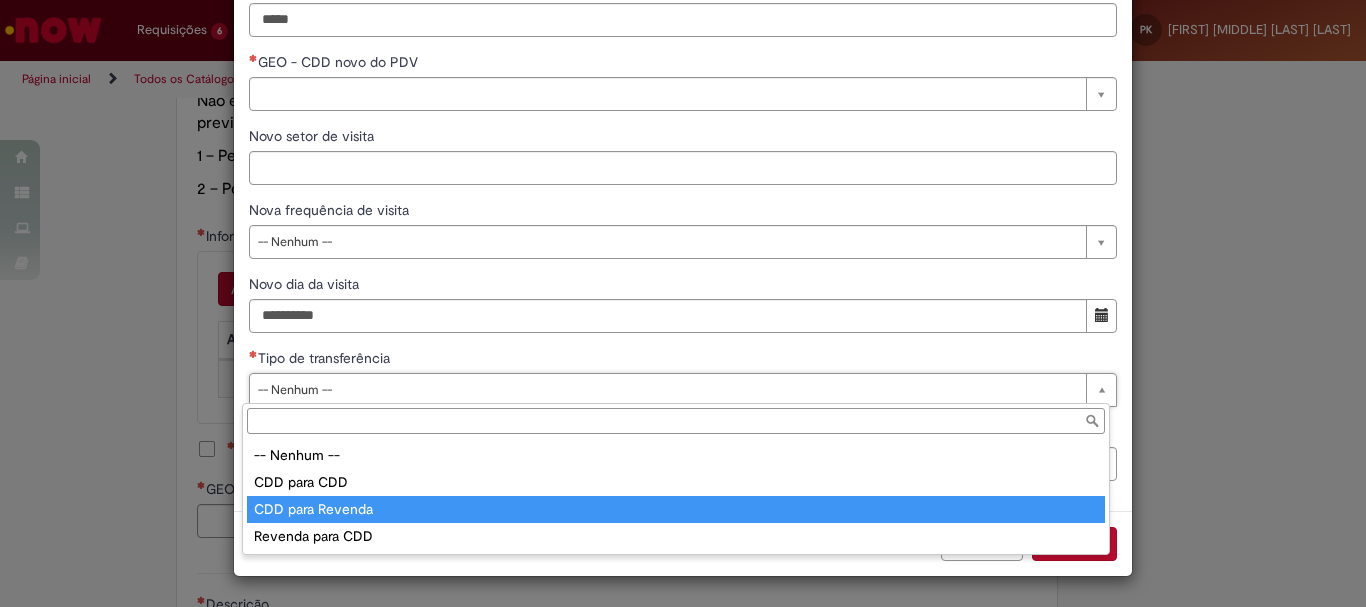 type on "**********" 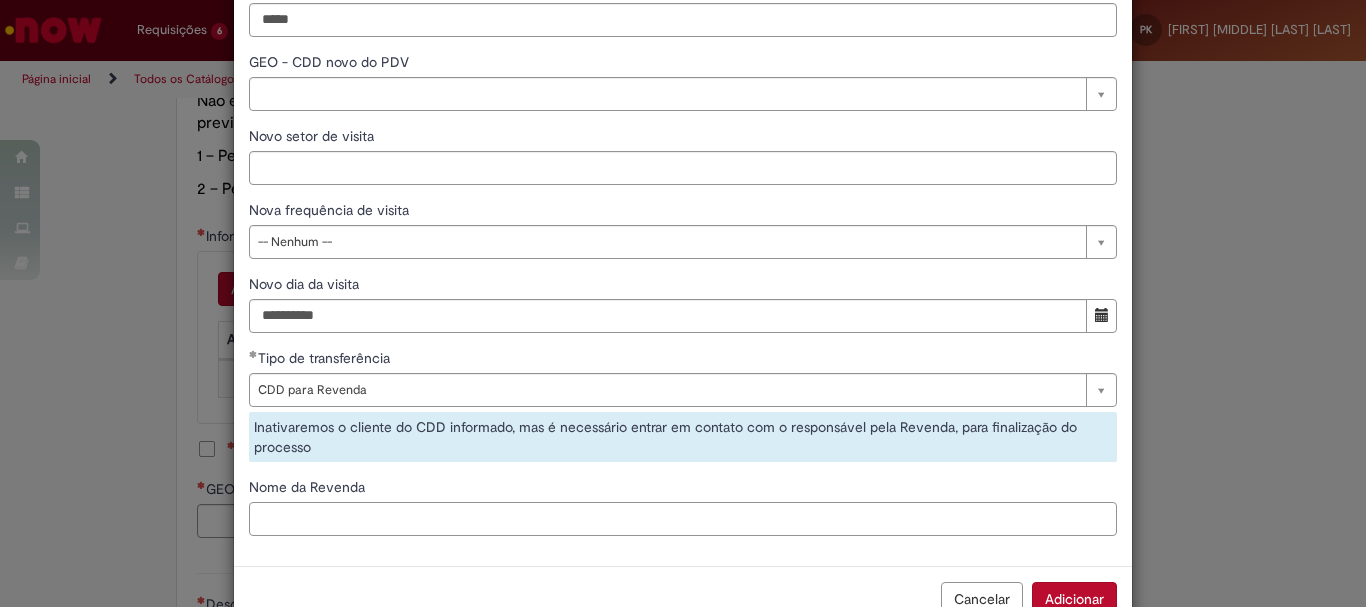 click on "Nome da Revenda" at bounding box center [683, 519] 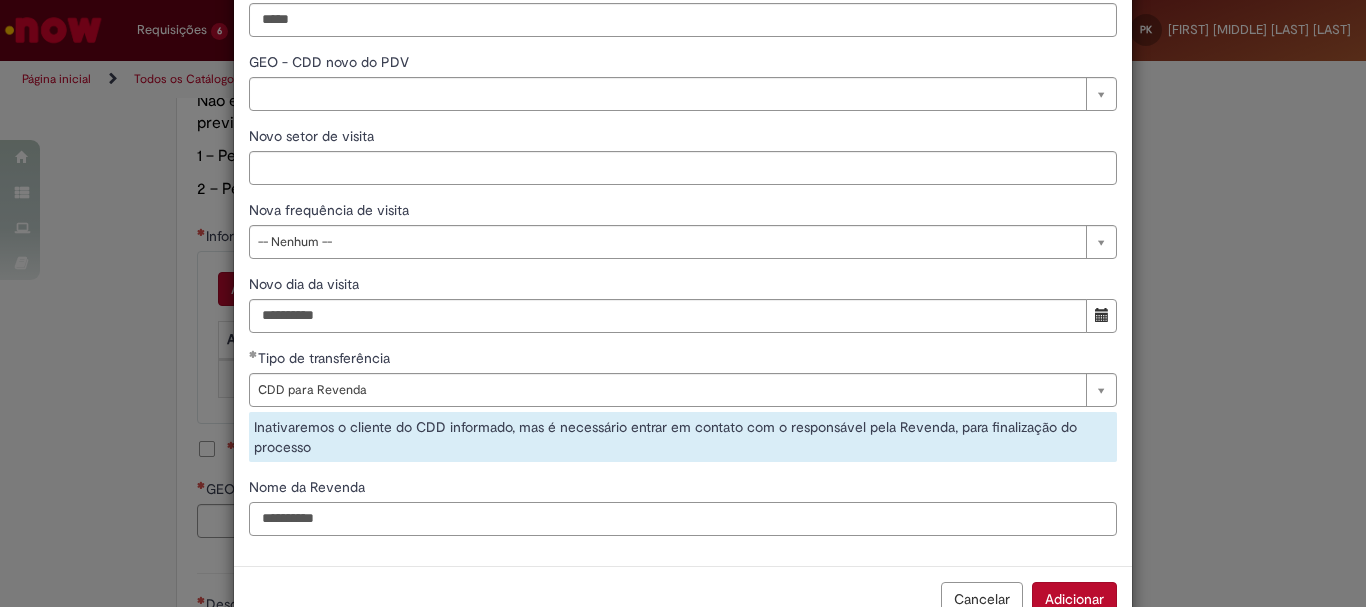 type on "**********" 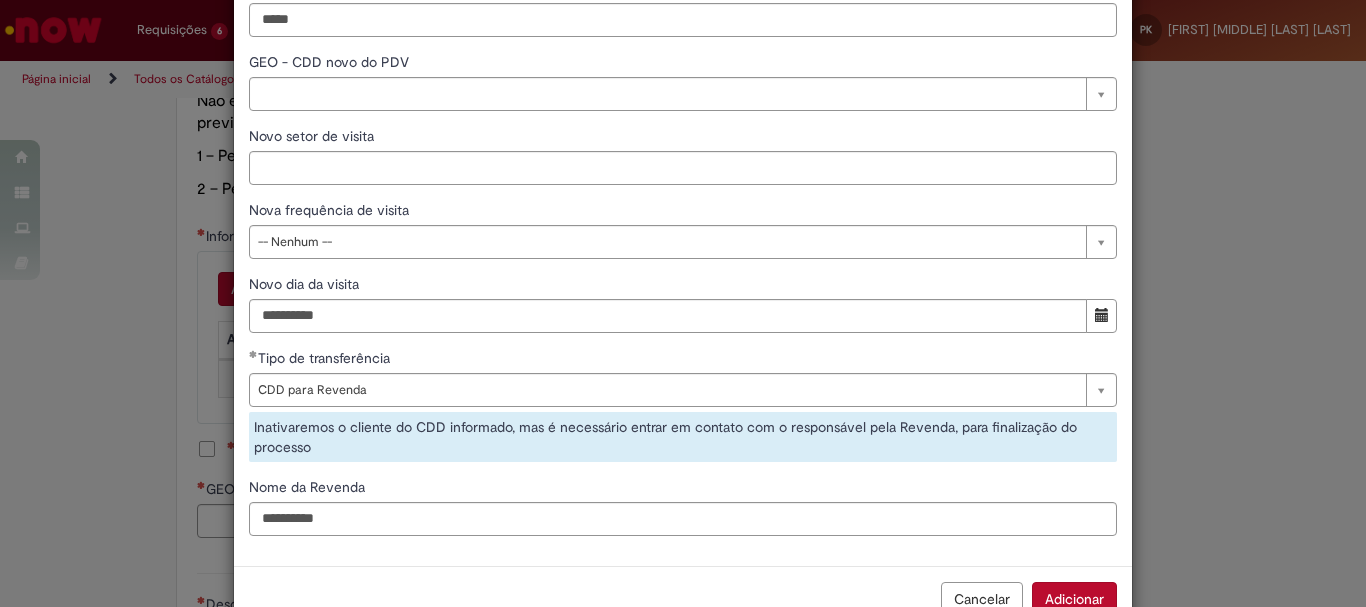 scroll, scrollTop: 126, scrollLeft: 0, axis: vertical 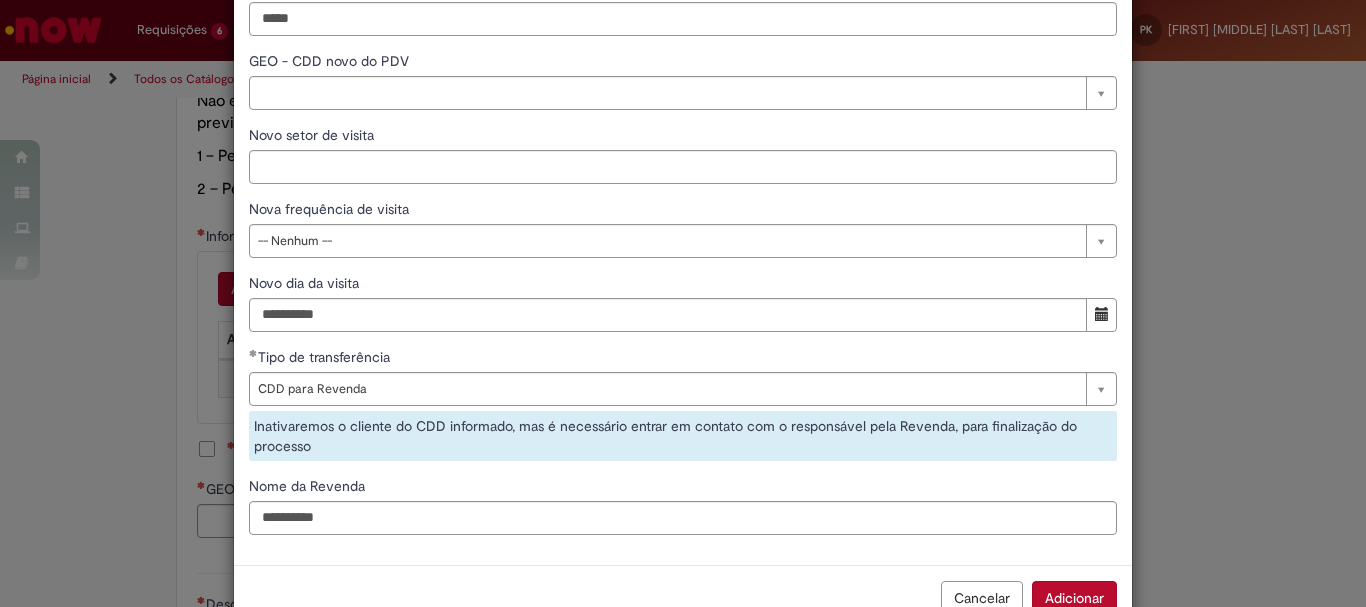 click on "Cancelar   Adicionar" at bounding box center (683, 597) 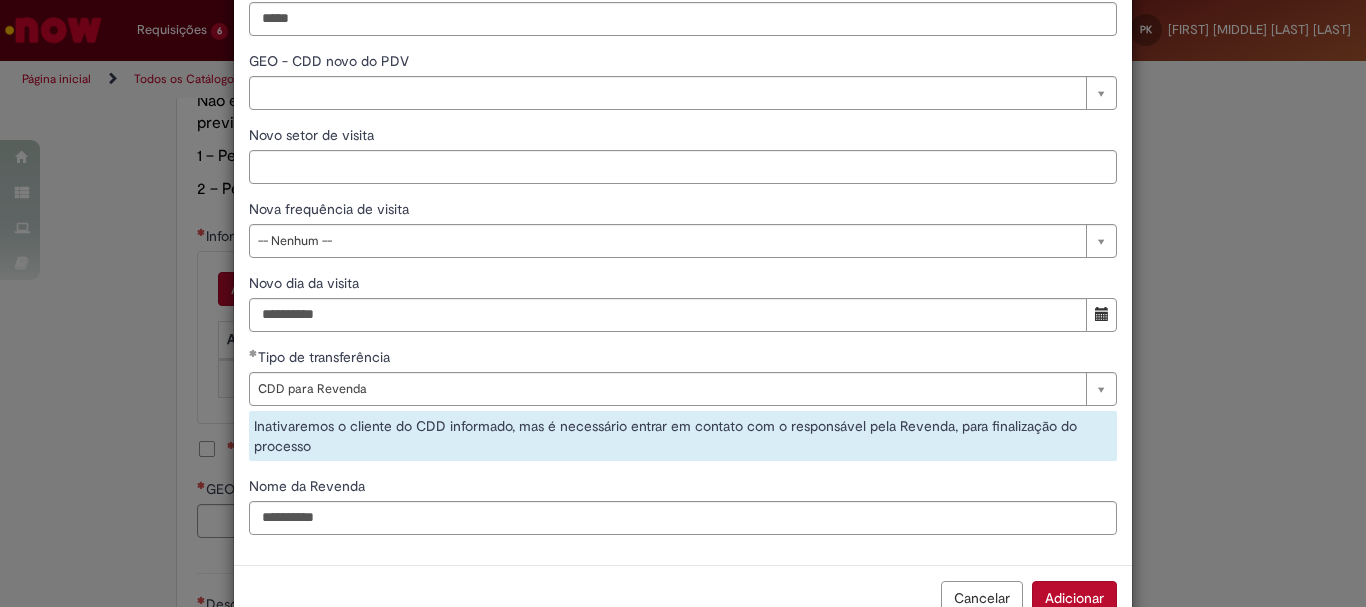 click on "Adicionar" at bounding box center [1074, 598] 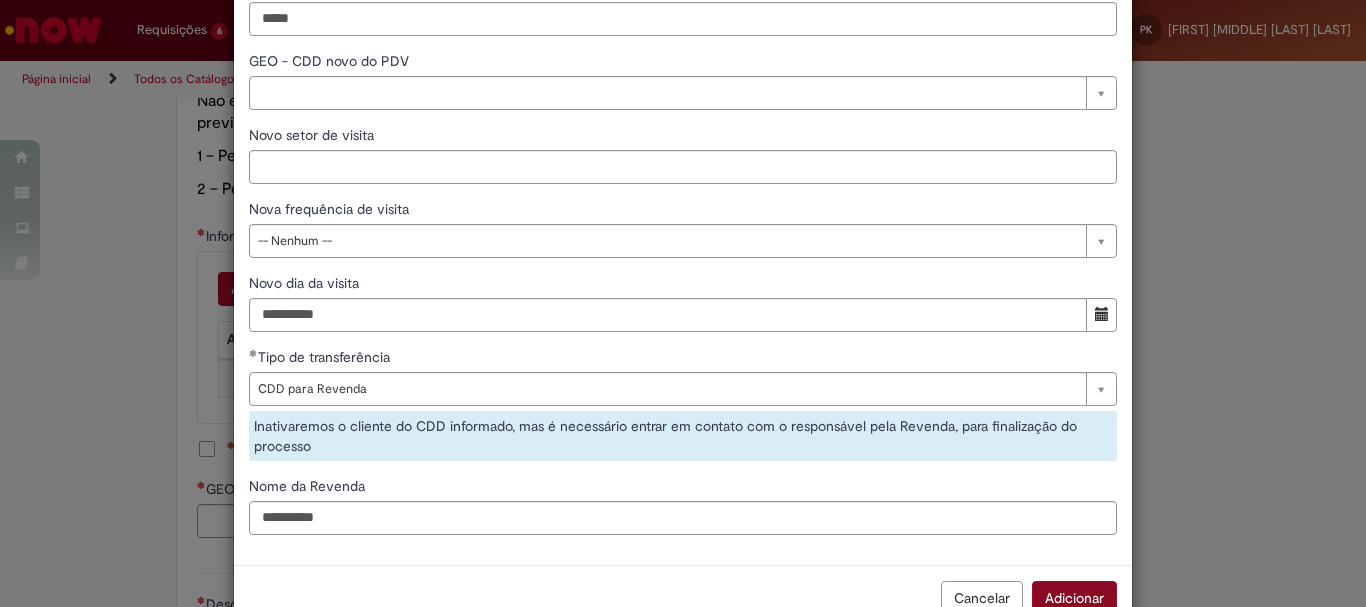 scroll, scrollTop: 134, scrollLeft: 0, axis: vertical 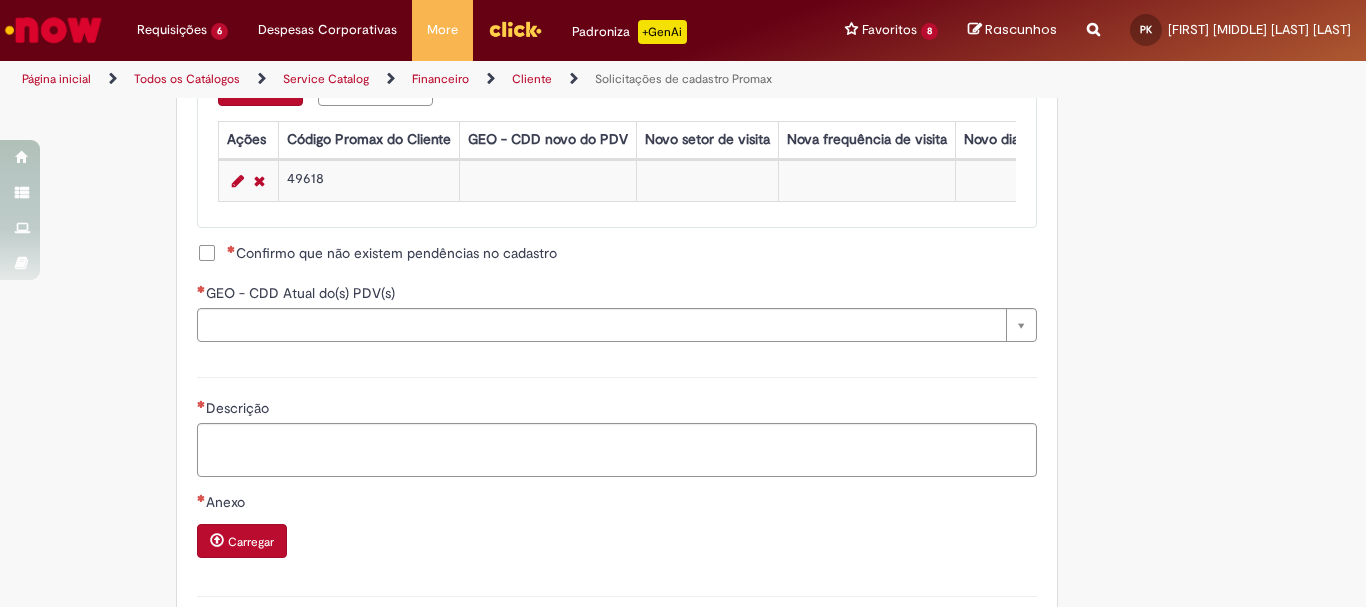 click on "Confirmo que não existem pendências no cadastro" at bounding box center (392, 253) 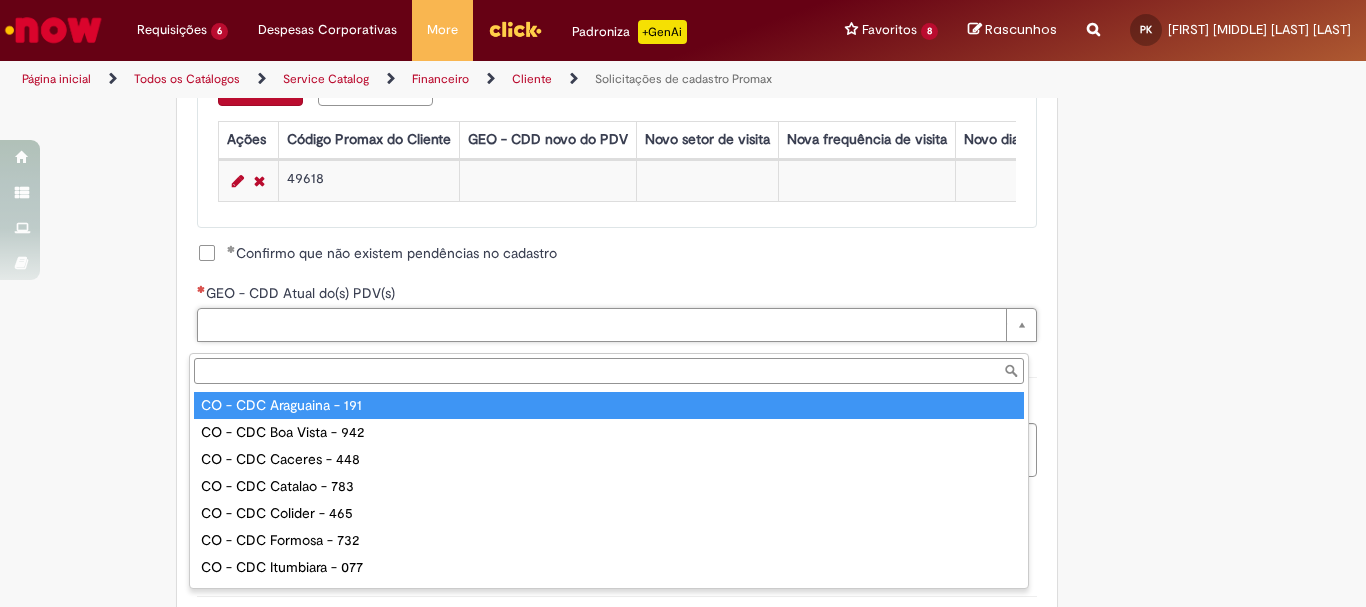 drag, startPoint x: 1295, startPoint y: 303, endPoint x: 1182, endPoint y: 343, distance: 119.870766 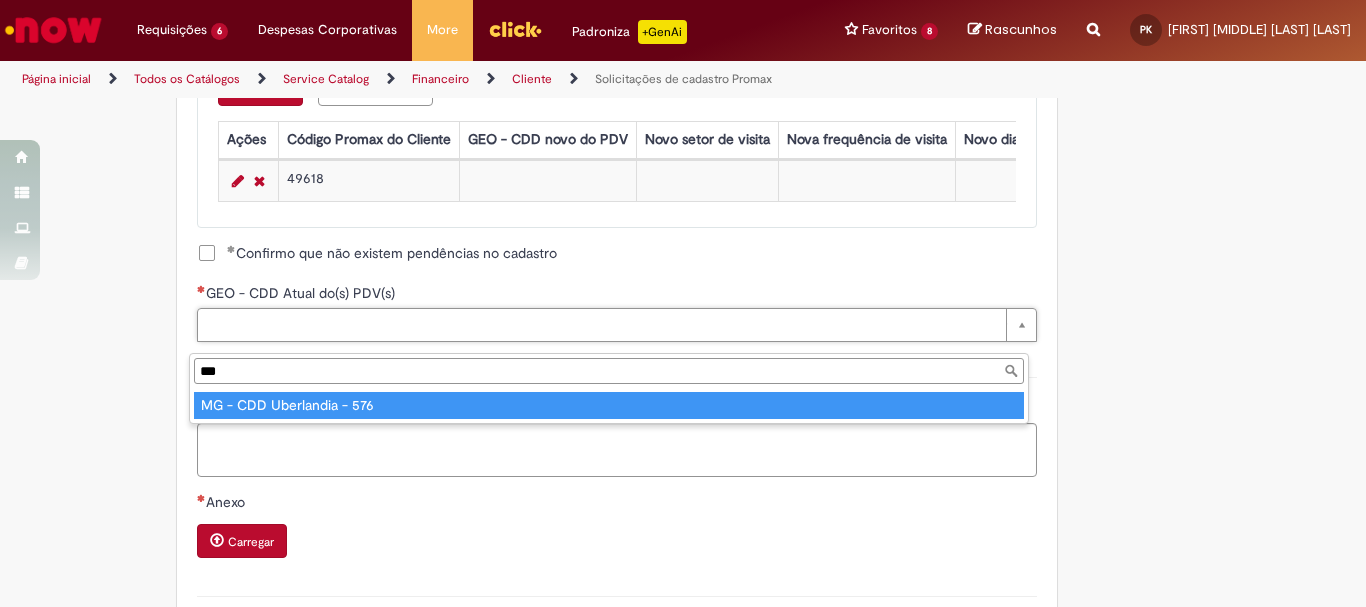 type on "***" 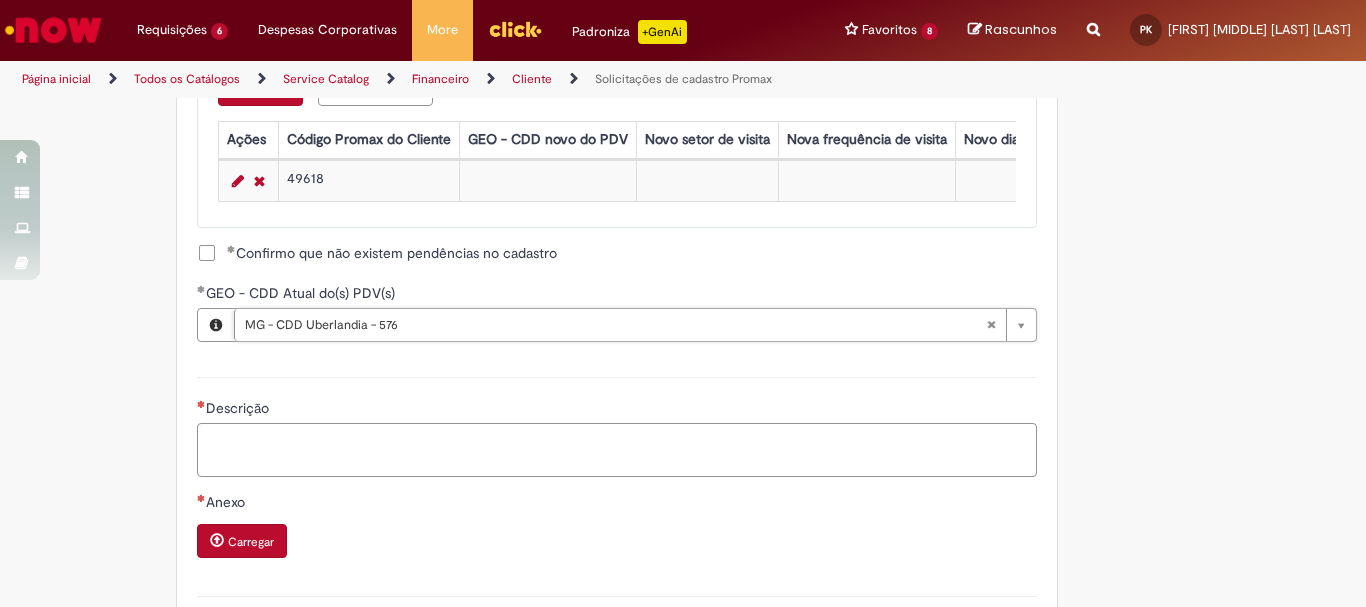 click on "Descrição" at bounding box center [617, 450] 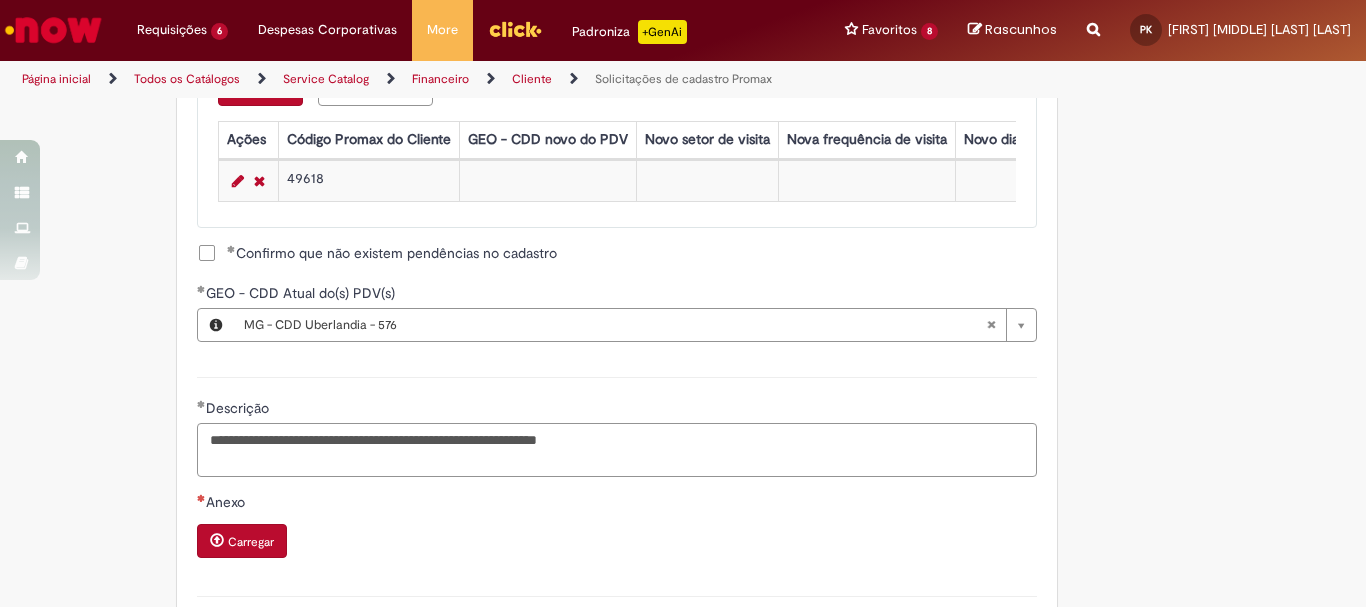 scroll, scrollTop: 1500, scrollLeft: 0, axis: vertical 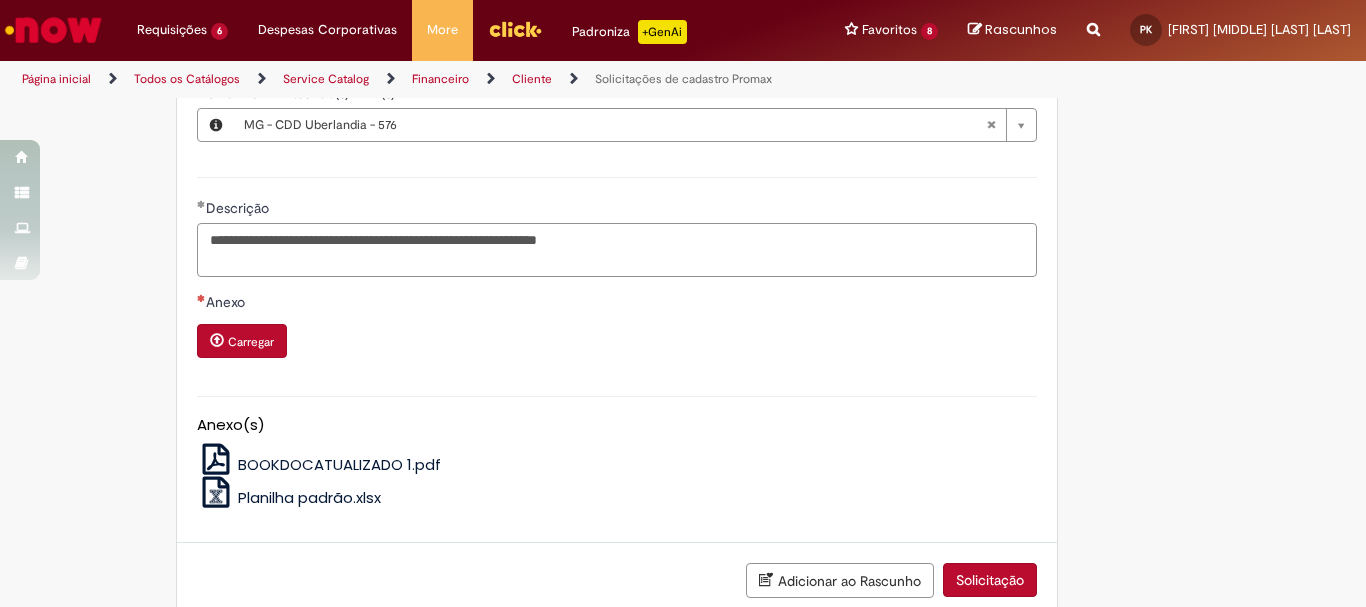 type on "**********" 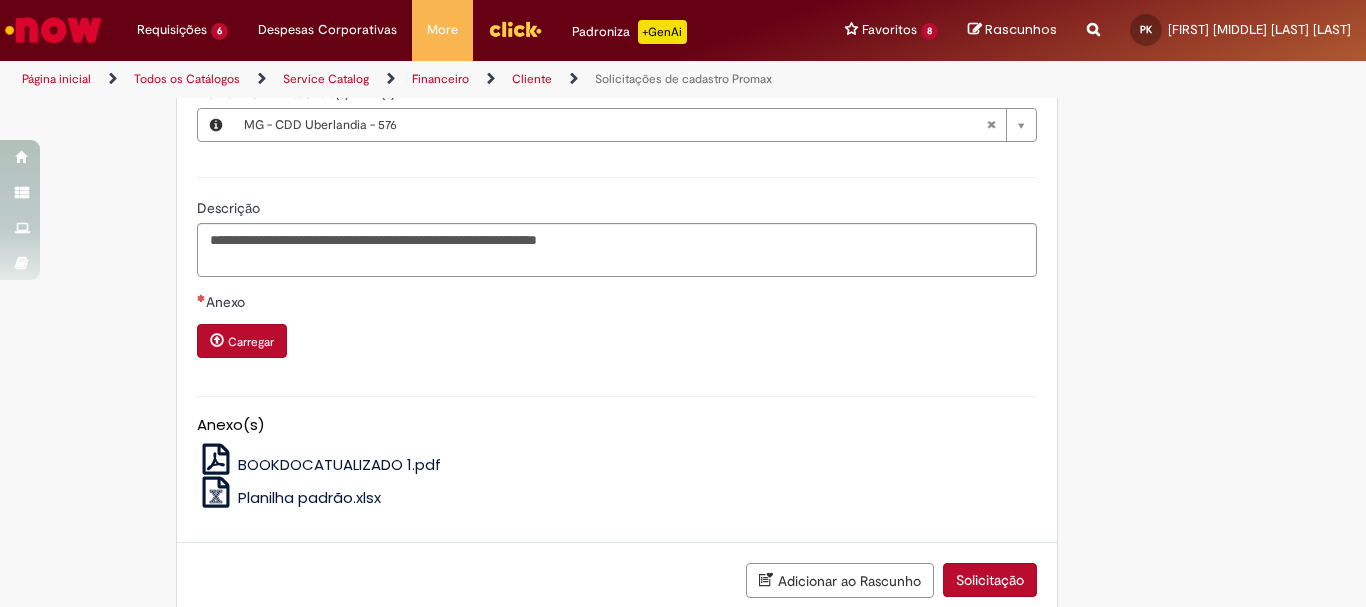 click on "Carregar" at bounding box center (251, 342) 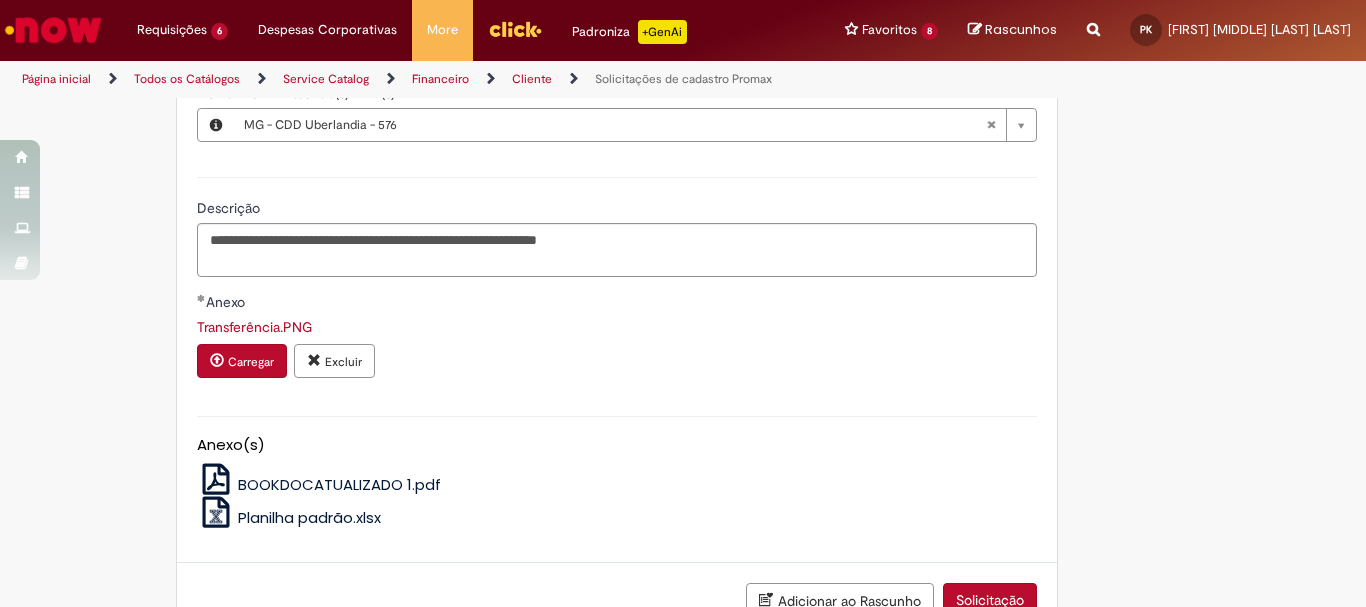 scroll, scrollTop: 1570, scrollLeft: 0, axis: vertical 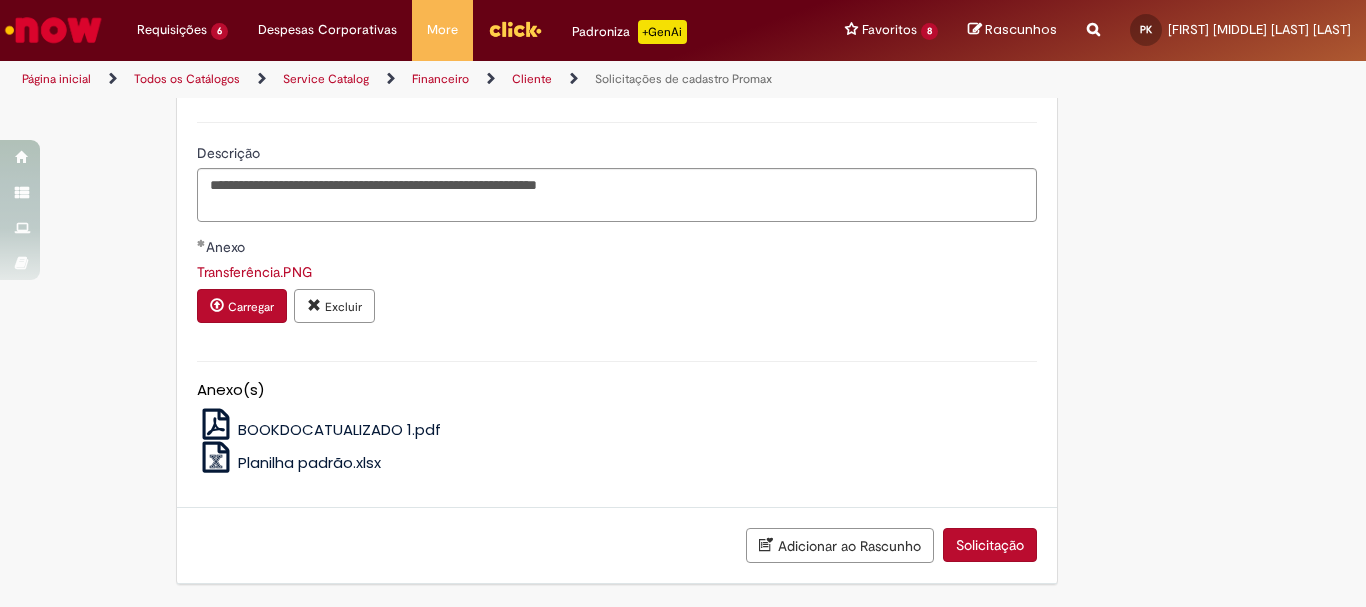 click on "Solicitação" at bounding box center [990, 545] 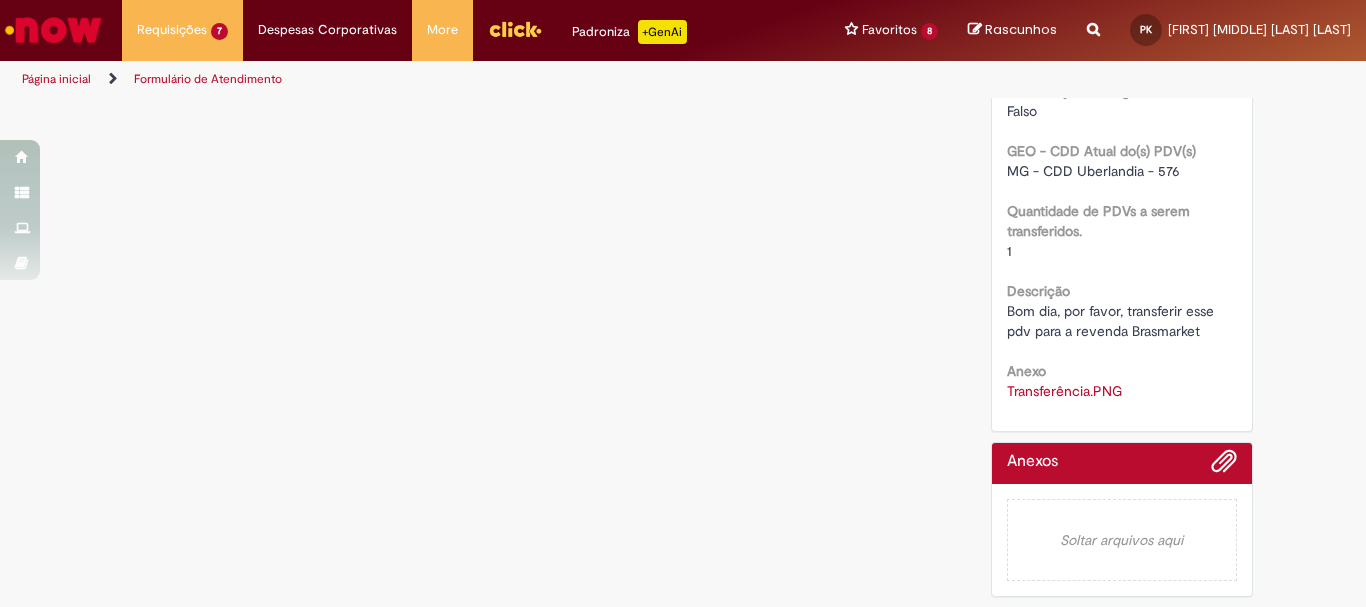 scroll, scrollTop: 0, scrollLeft: 0, axis: both 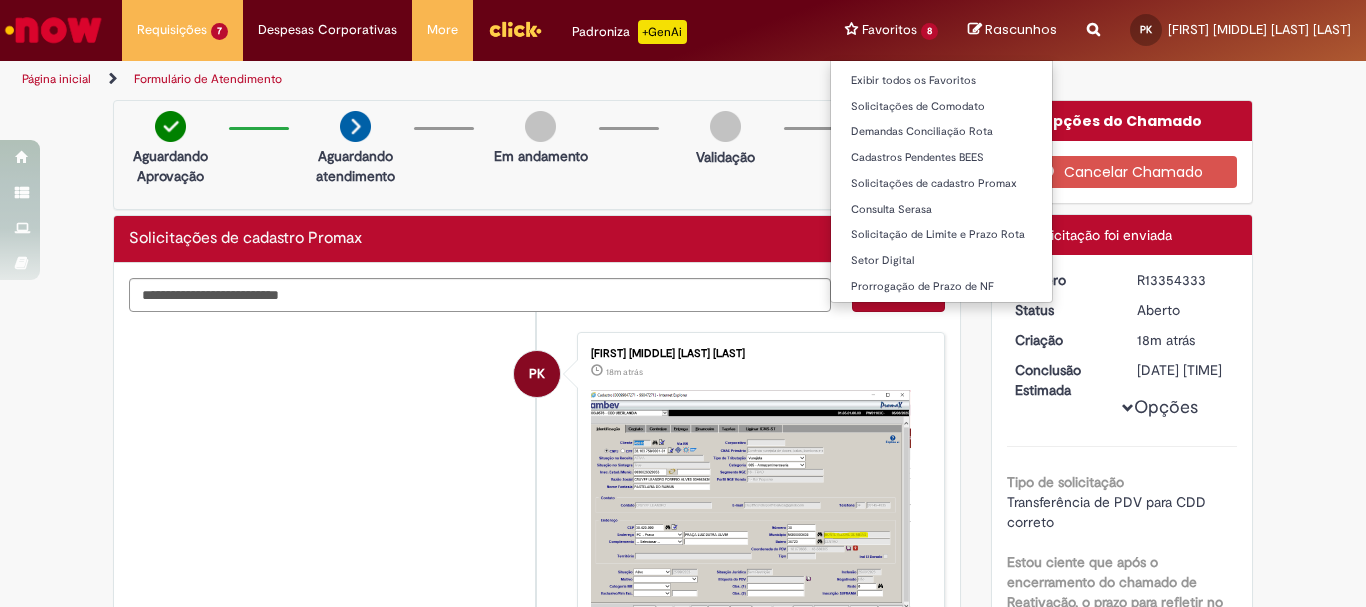 click on "Favoritos   8
Exibir todos os Favoritos
Solicitações de Comodato
Demandas Conciliação Rota
Cadastros Pendentes BEES
Solicitações de cadastro Promax
Consulta Serasa
Solicitação de Limite e Prazo Rota
Setor Digital
Prorrogação de Prazo de NF" at bounding box center [891, 30] 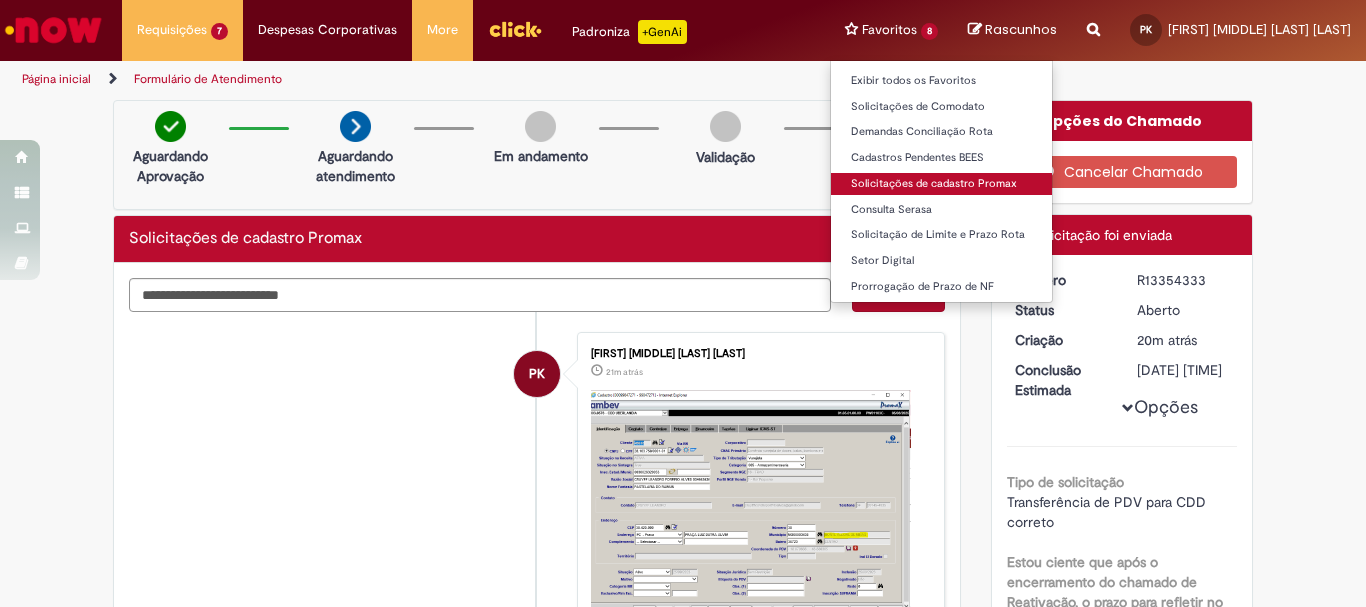 click on "Solicitações de cadastro Promax" at bounding box center [941, 184] 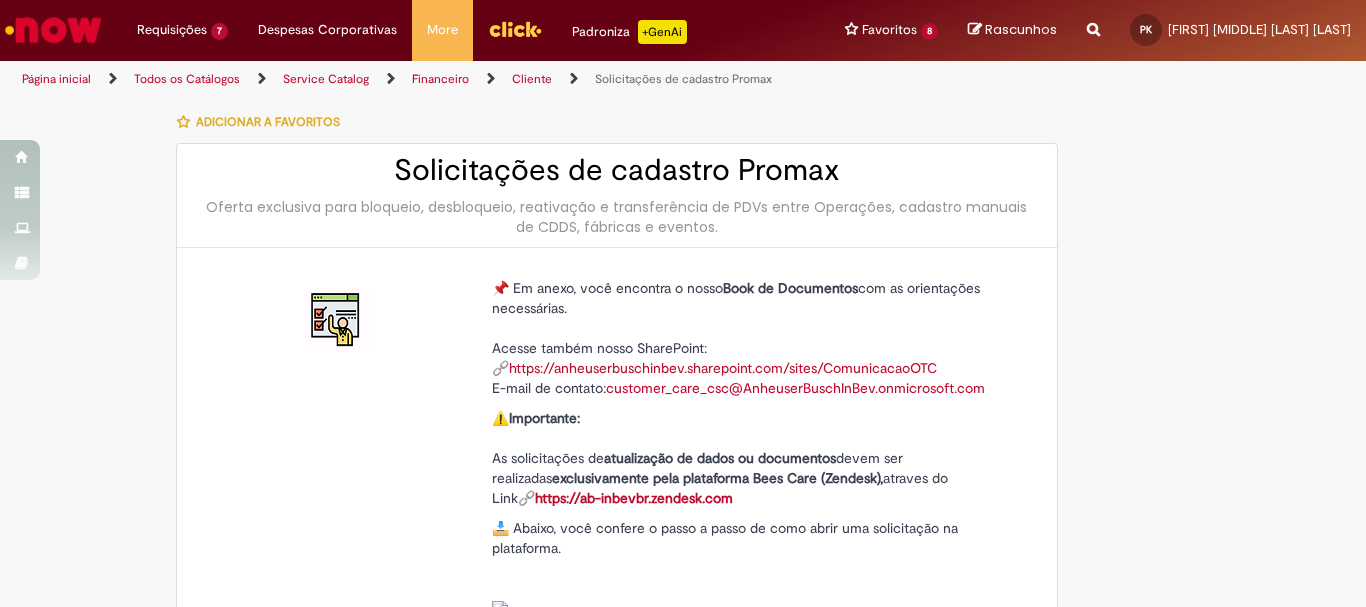 type on "********" 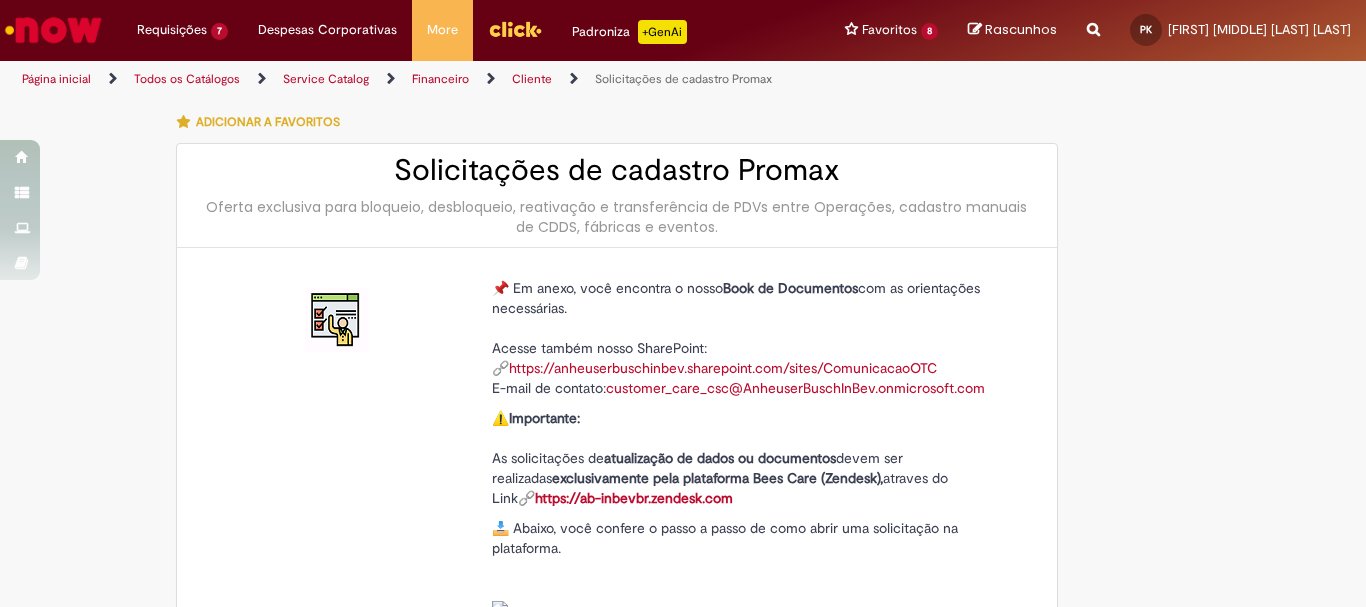 type on "**********" 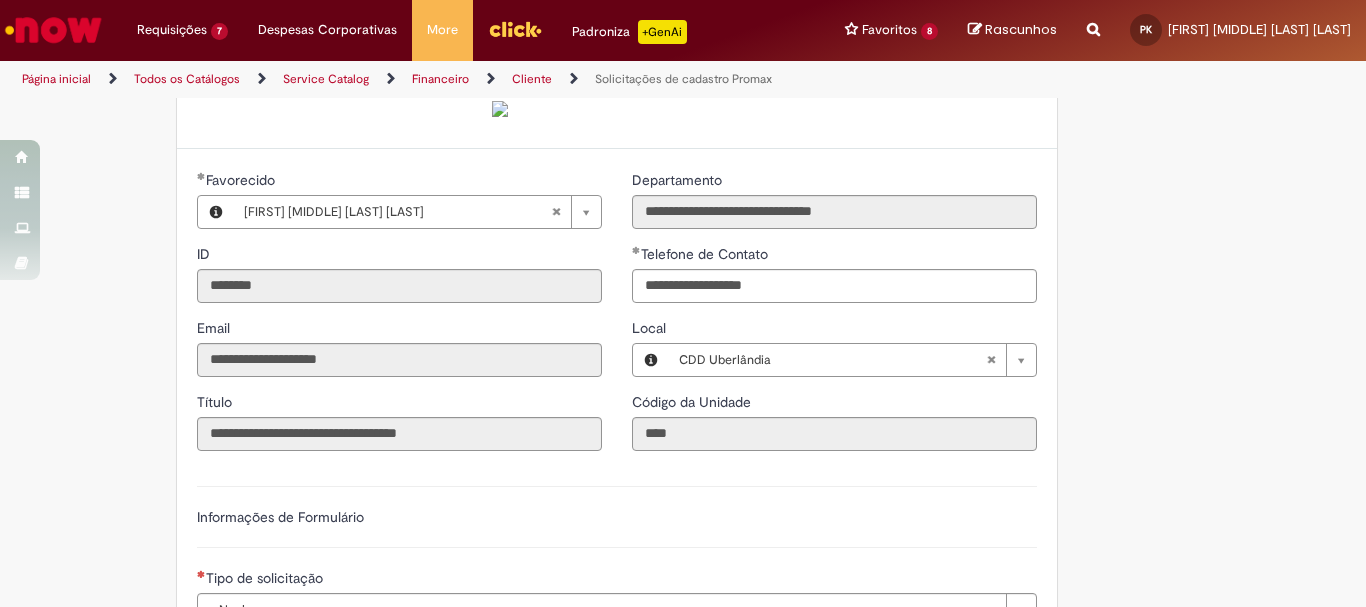 scroll, scrollTop: 900, scrollLeft: 0, axis: vertical 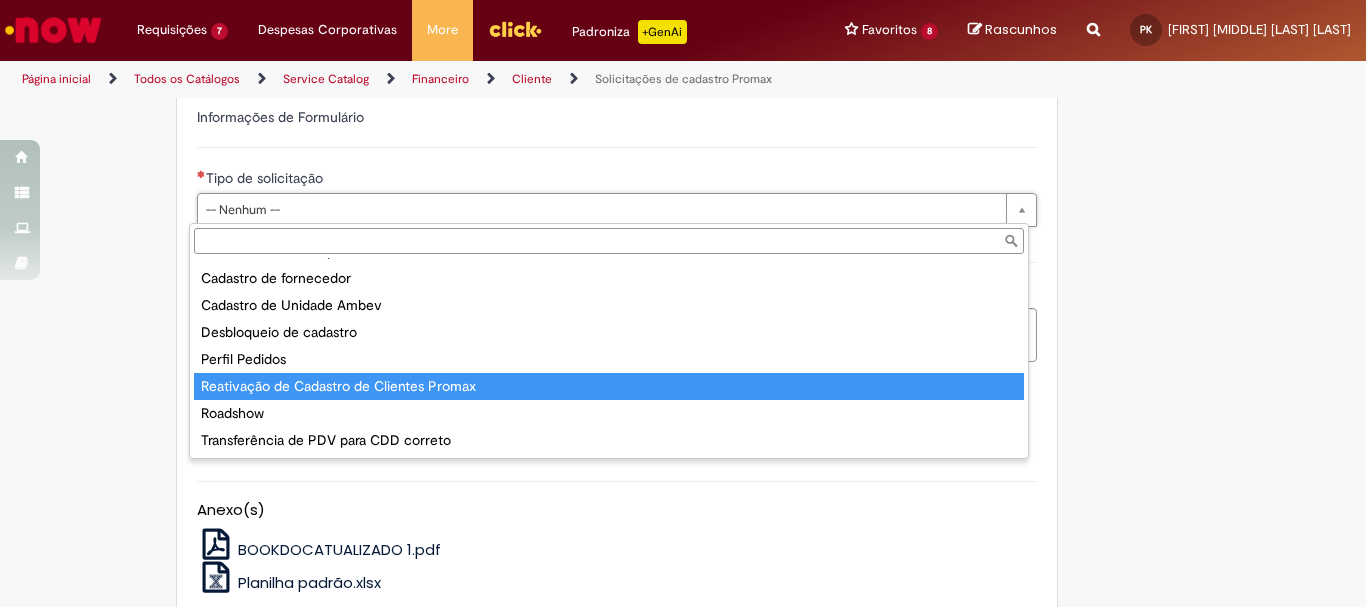 type on "**********" 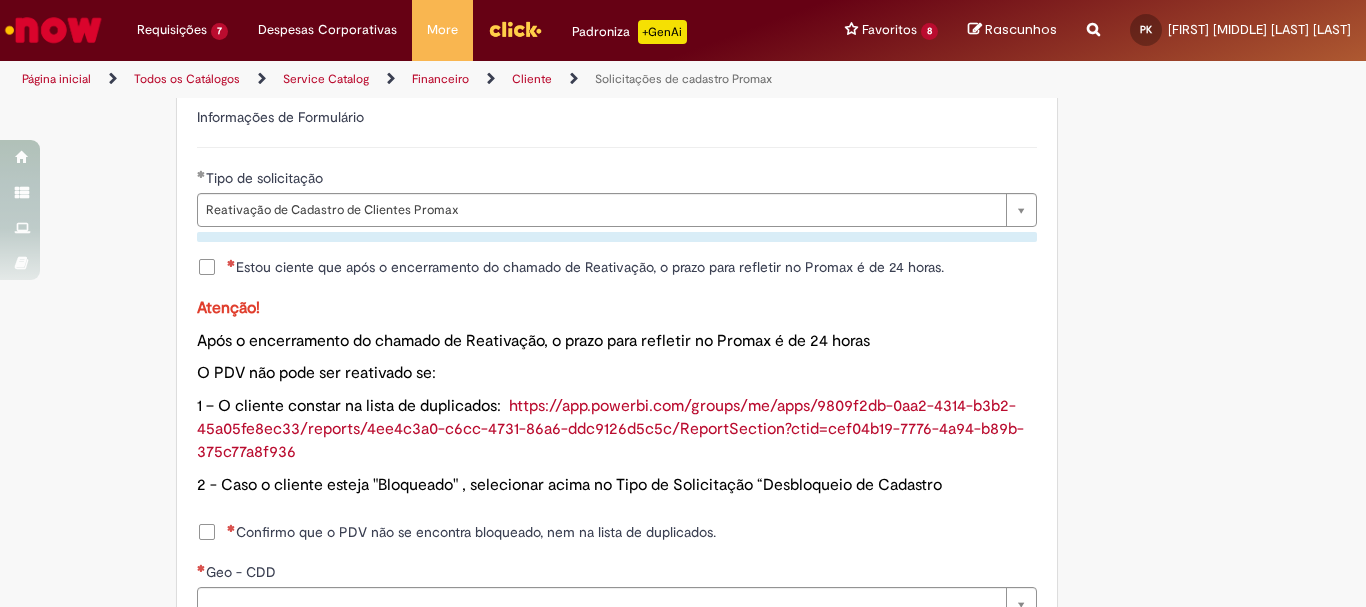 click on "Estou ciente que após o encerramento do chamado de Reativação, o prazo para refletir no Promax é de 24 horas." at bounding box center [585, 267] 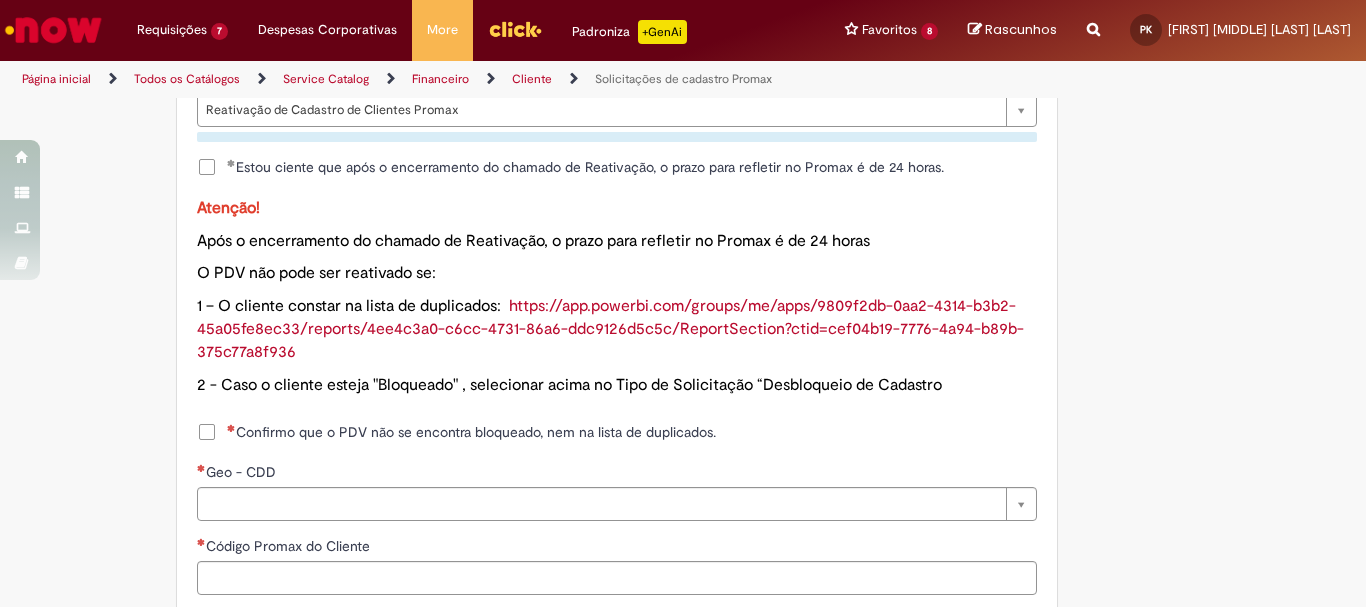 scroll, scrollTop: 1200, scrollLeft: 0, axis: vertical 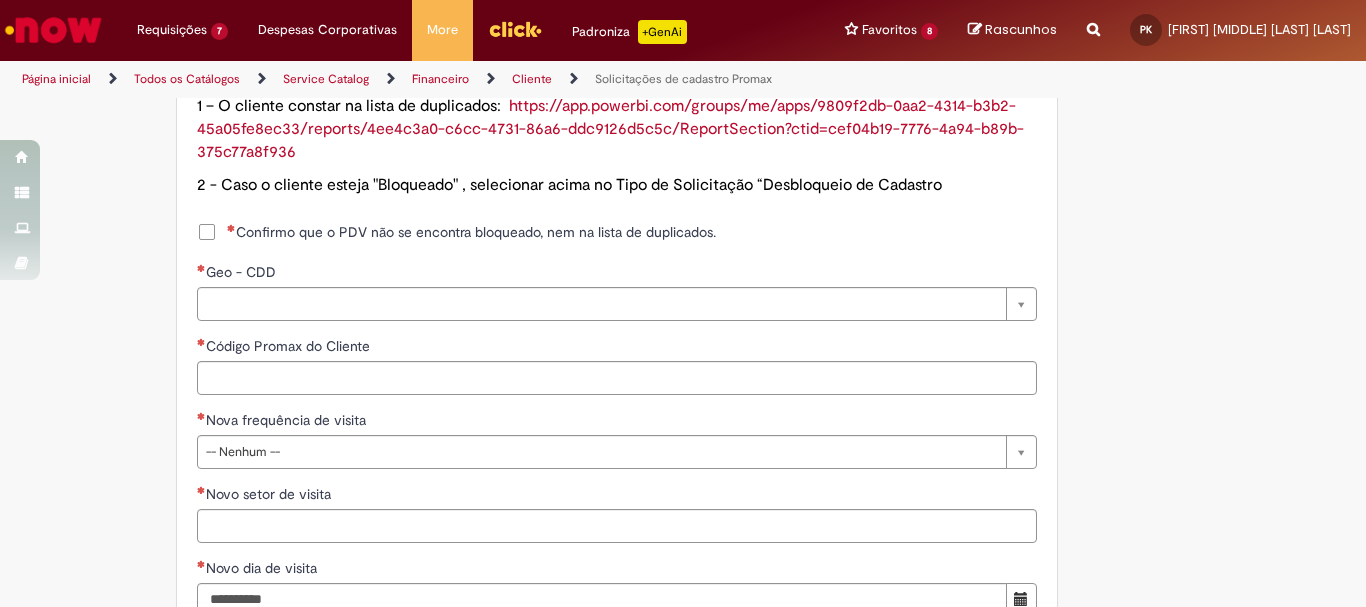 click on "Confirmo que o PDV não se encontra bloqueado, nem na lista de duplicados." at bounding box center (471, 232) 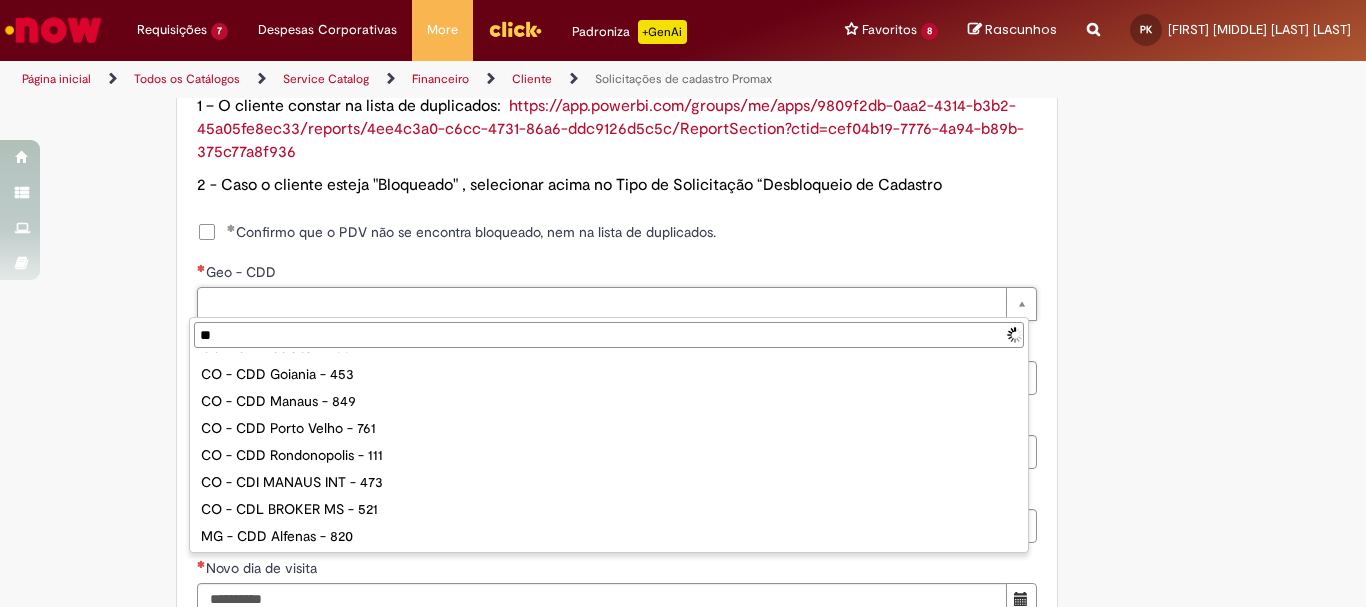 scroll, scrollTop: 0, scrollLeft: 0, axis: both 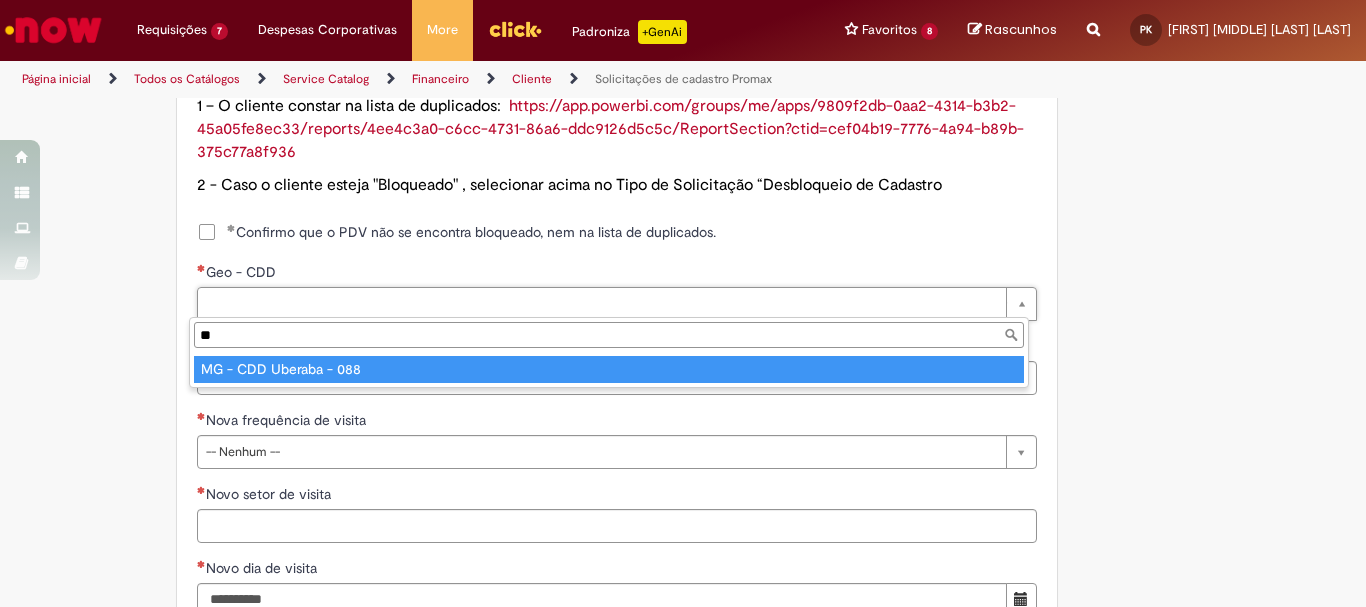 type on "**" 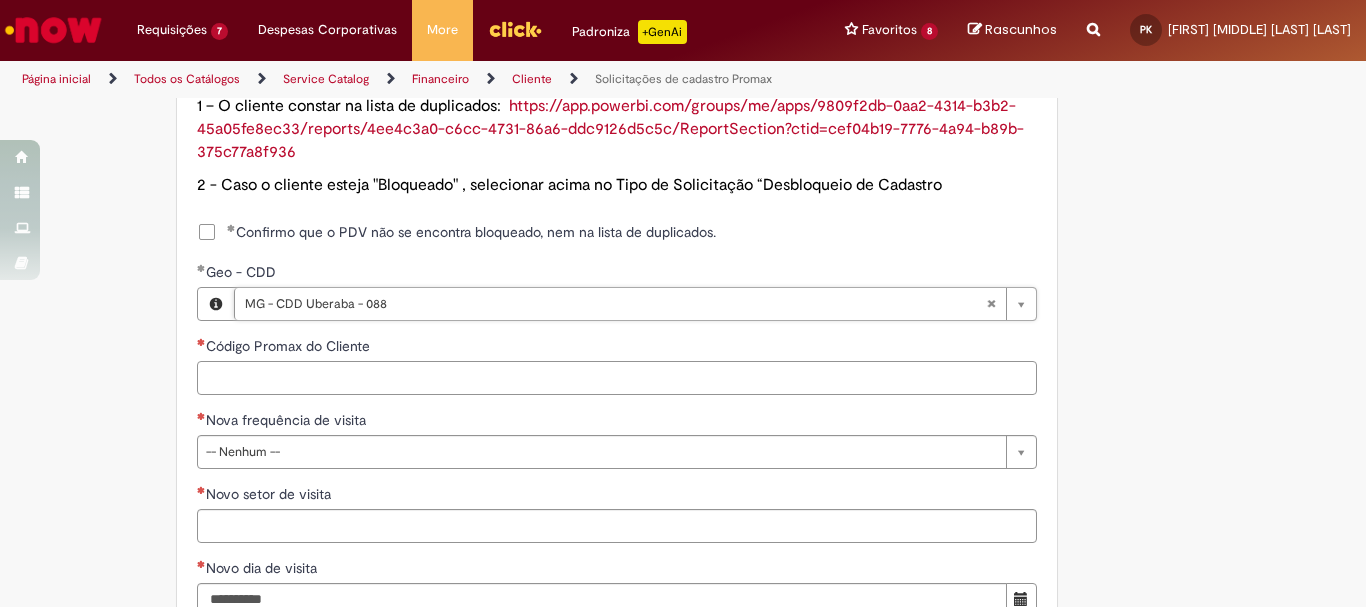 click on "Código Promax do Cliente" at bounding box center [617, 378] 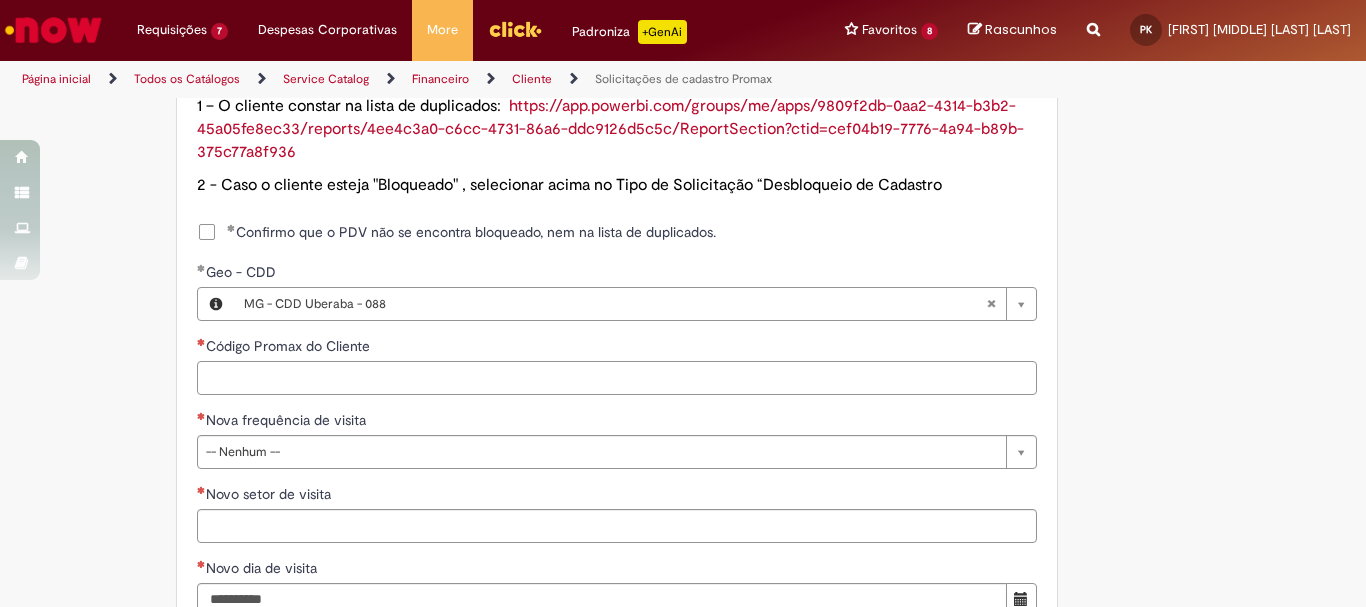 paste on "*****" 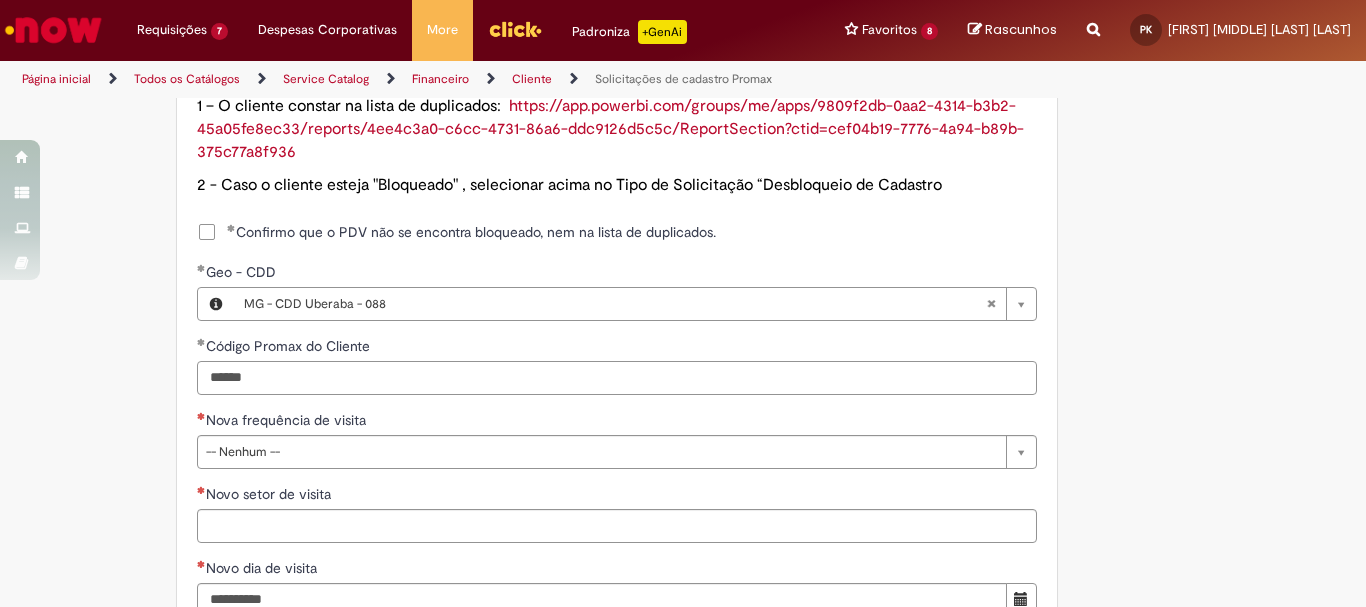 type on "*****" 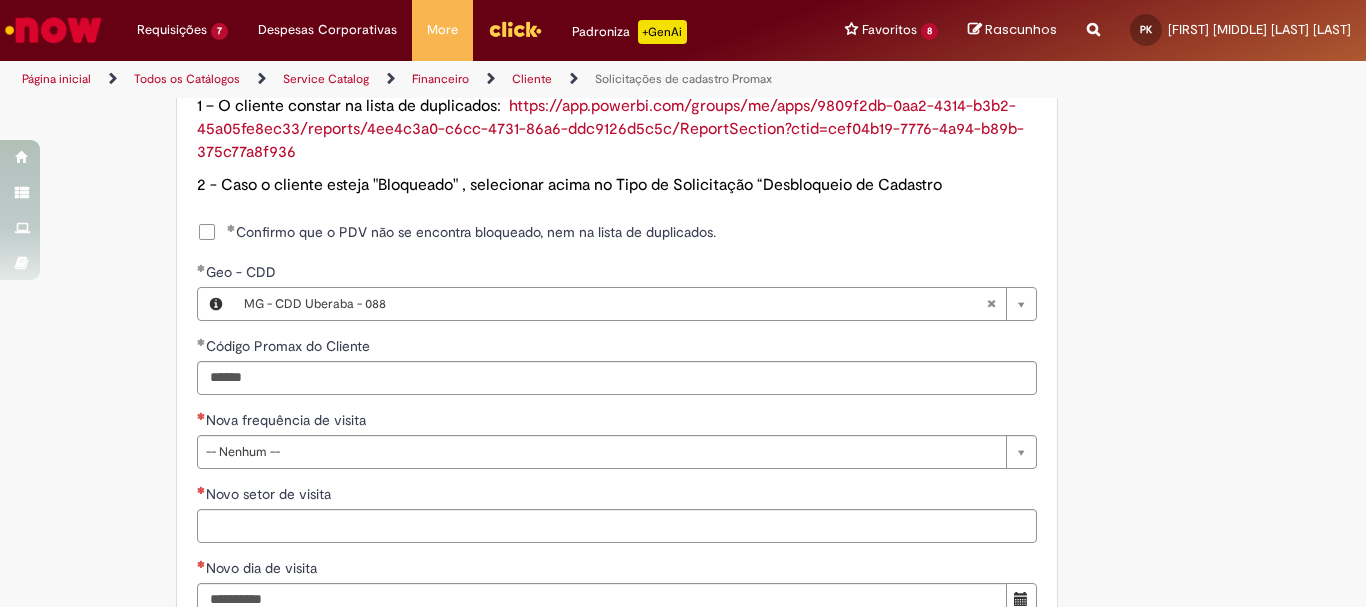 type 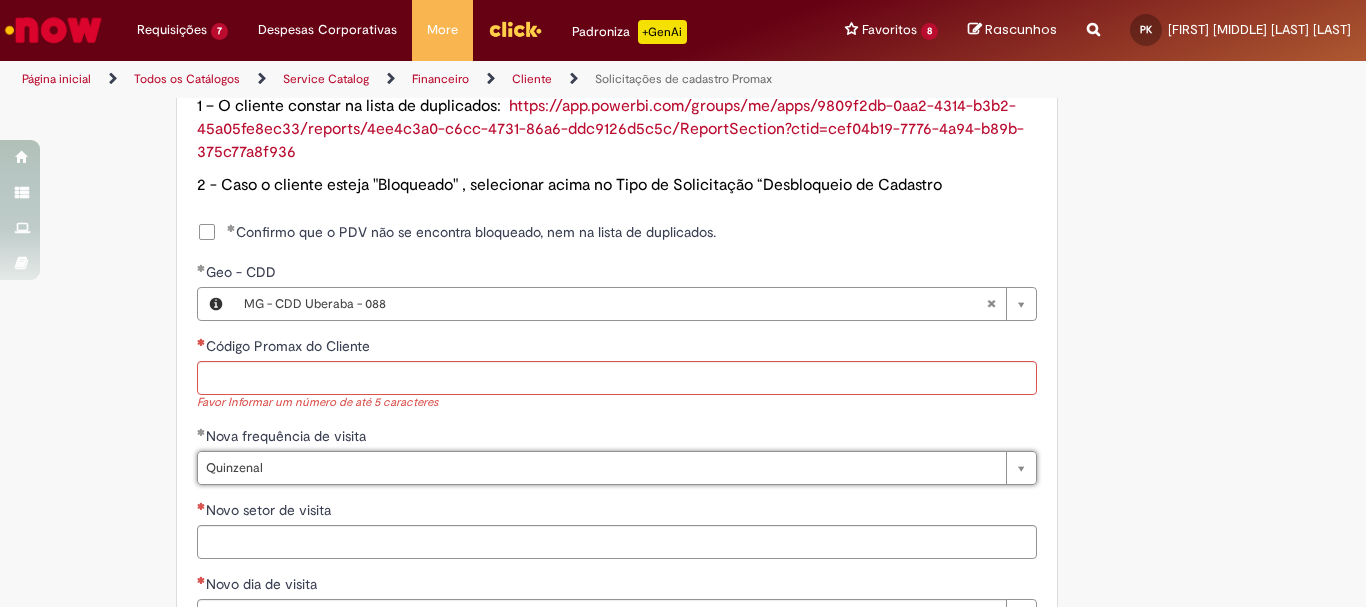 scroll, scrollTop: 1400, scrollLeft: 0, axis: vertical 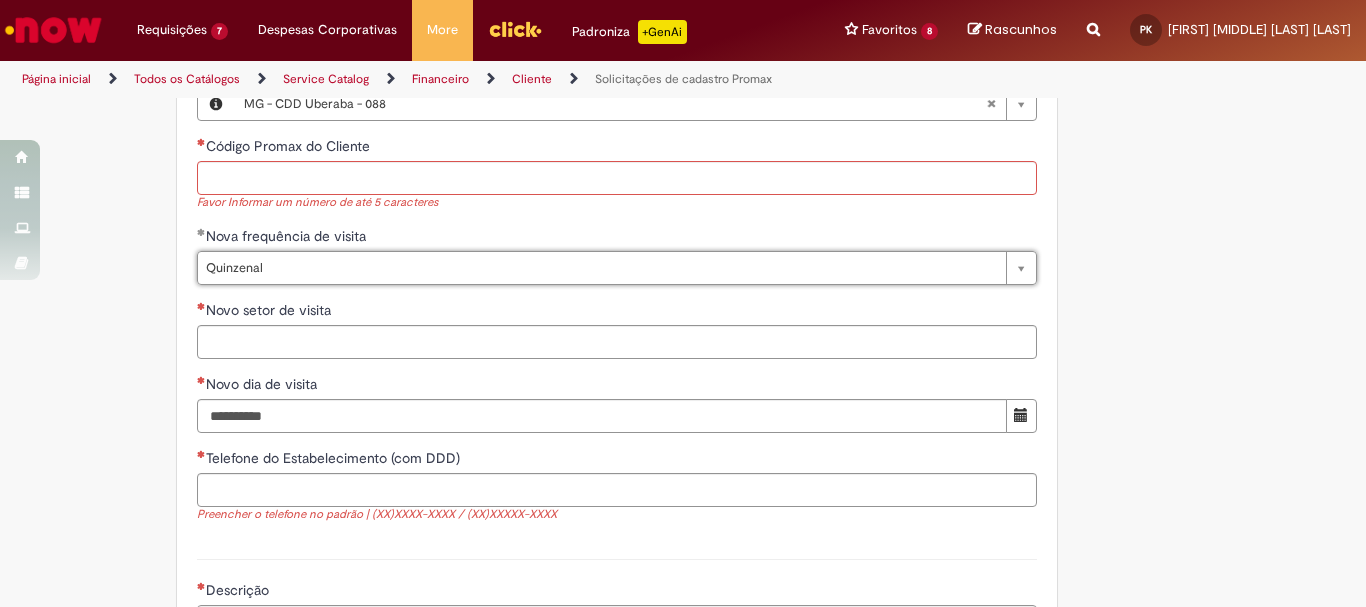 click on "Favor Informar um número de até 5 caracteres" at bounding box center [617, 203] 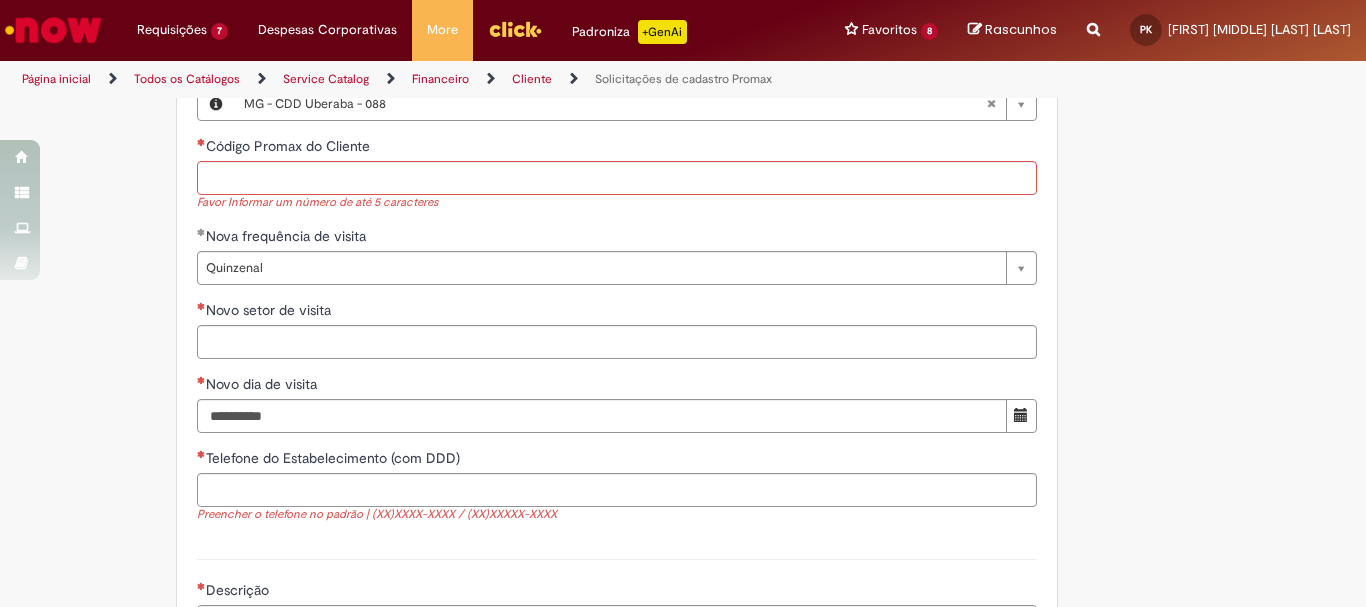 click on "Favor Informar um número de até 5 caracteres" at bounding box center [617, 203] 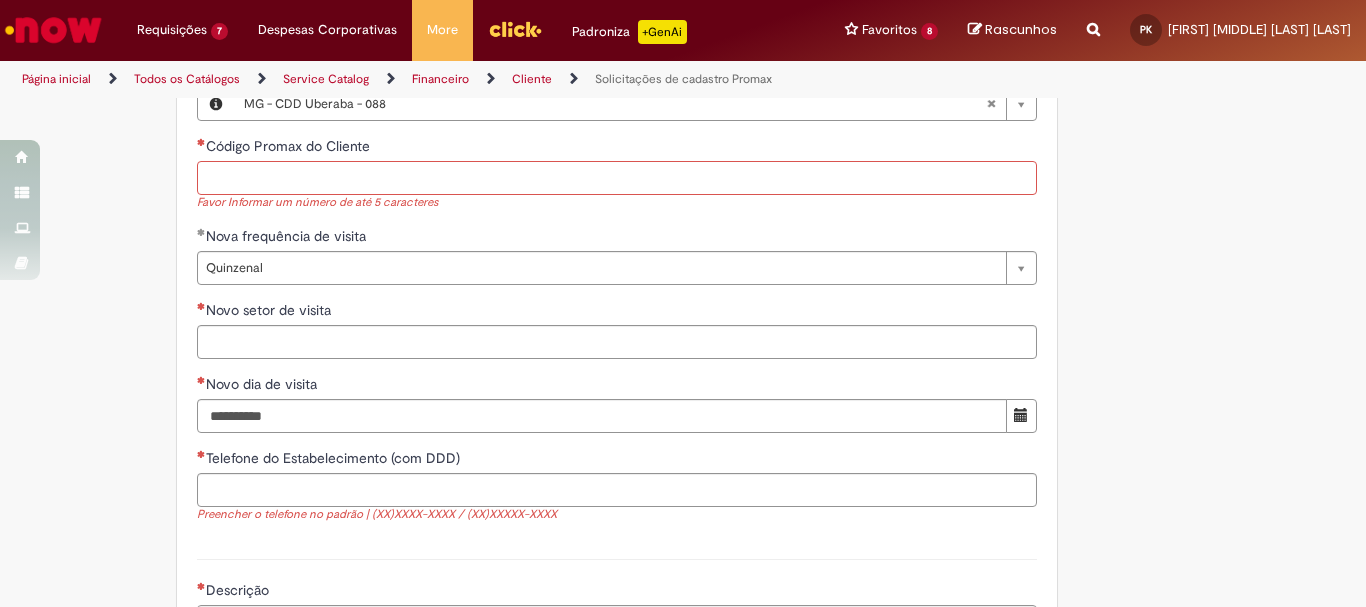 click on "Código Promax do Cliente" at bounding box center [617, 178] 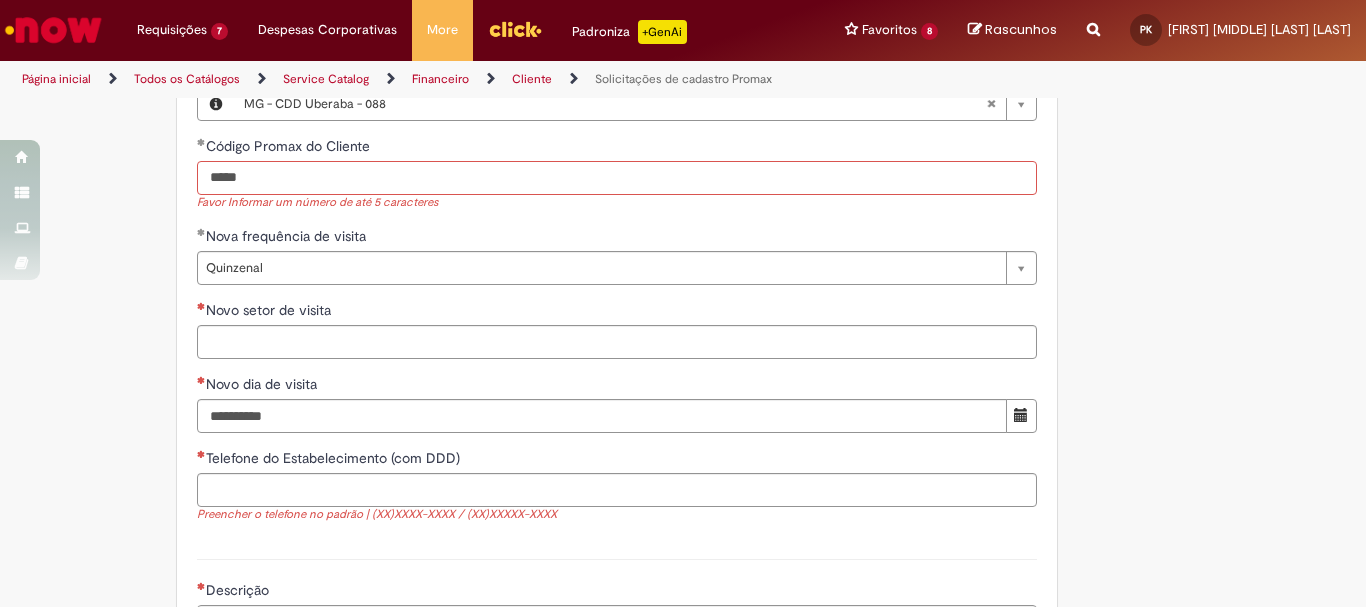 type on "*****" 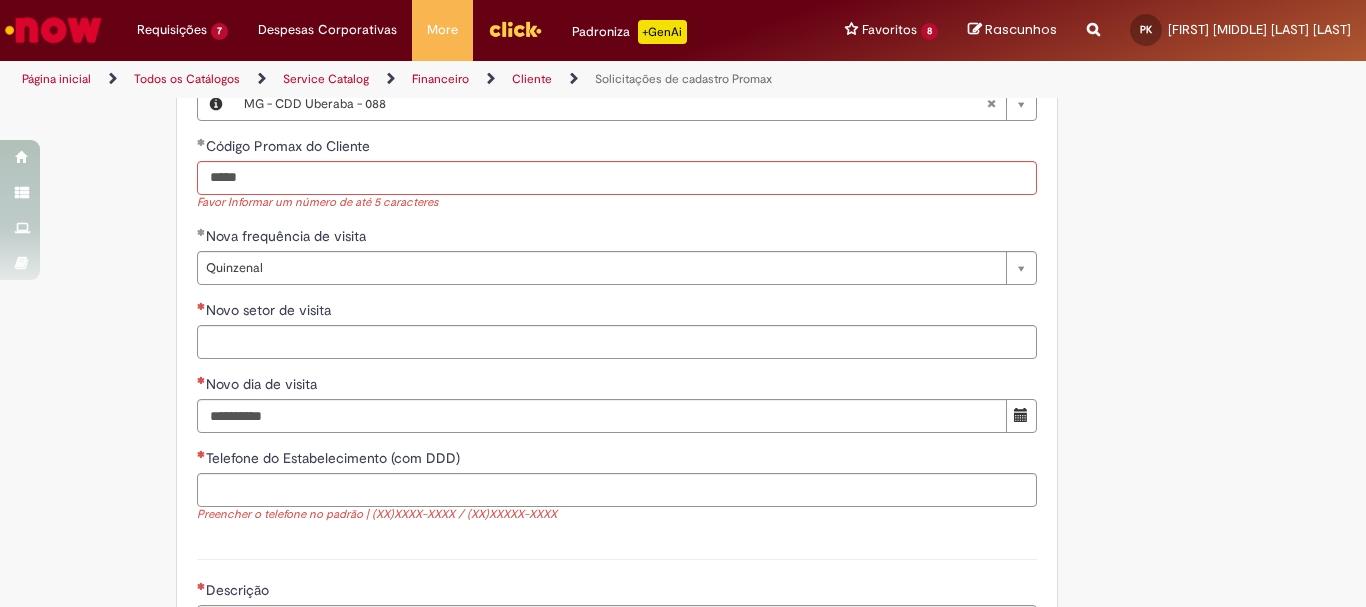 click on "Nova frequência de visita" at bounding box center (617, 238) 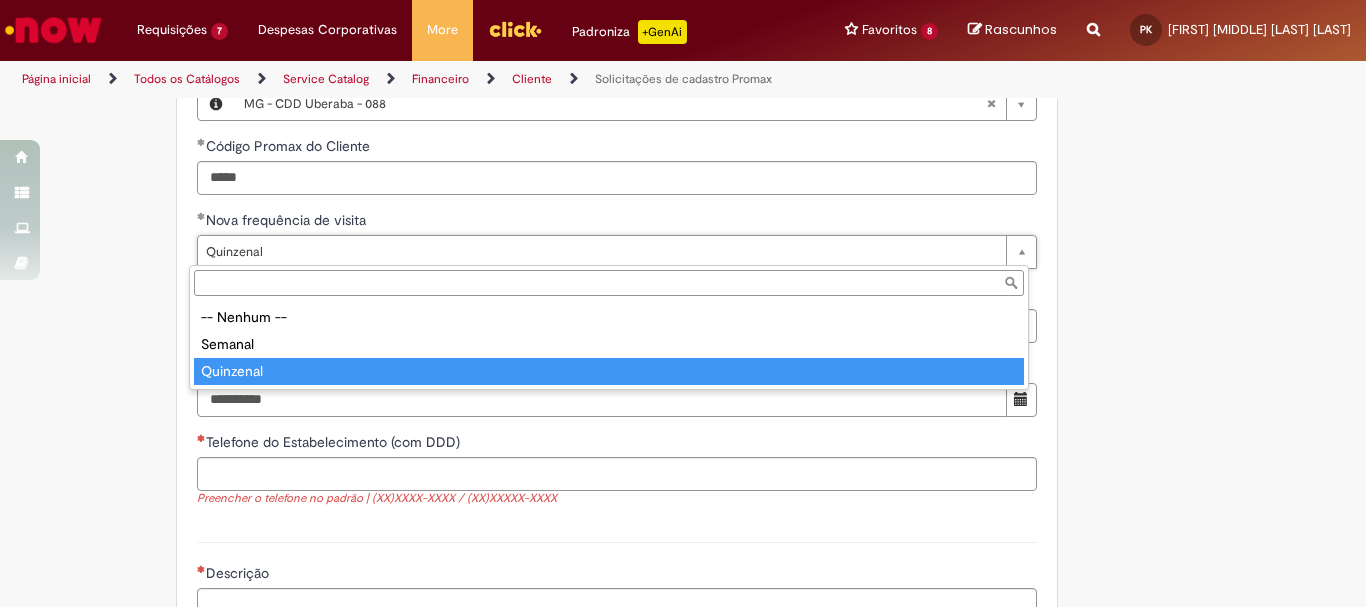 type on "*********" 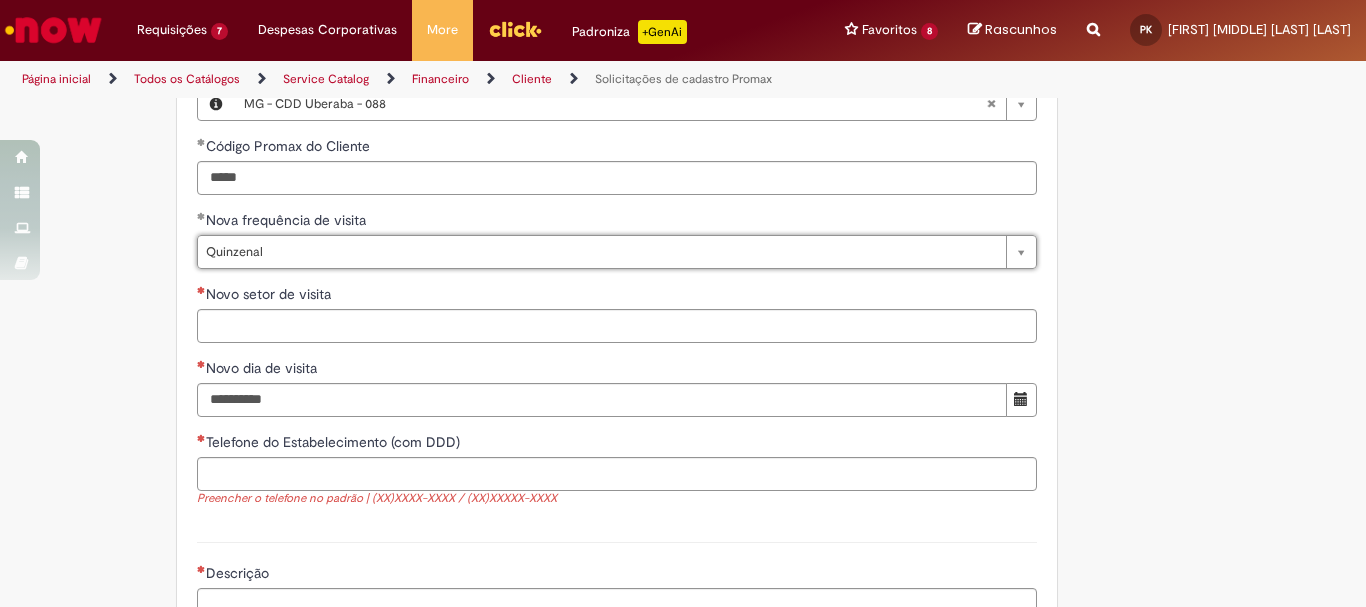 scroll, scrollTop: 0, scrollLeft: 60, axis: horizontal 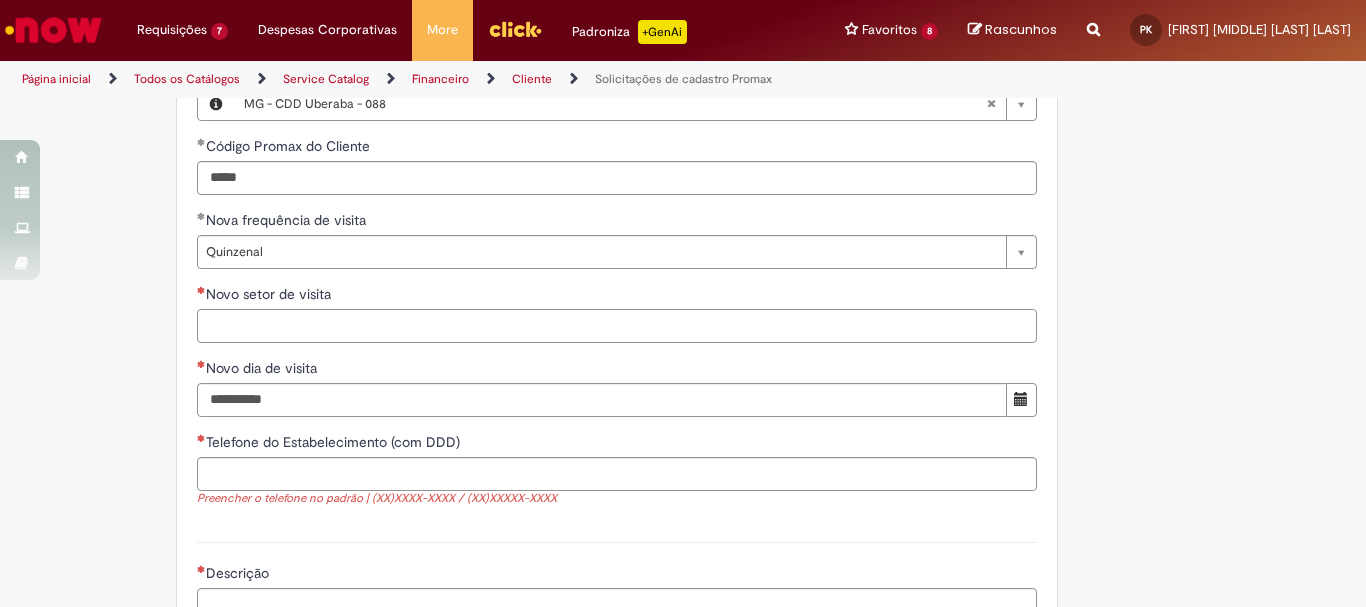 click on "Novo setor de visita" at bounding box center (617, 326) 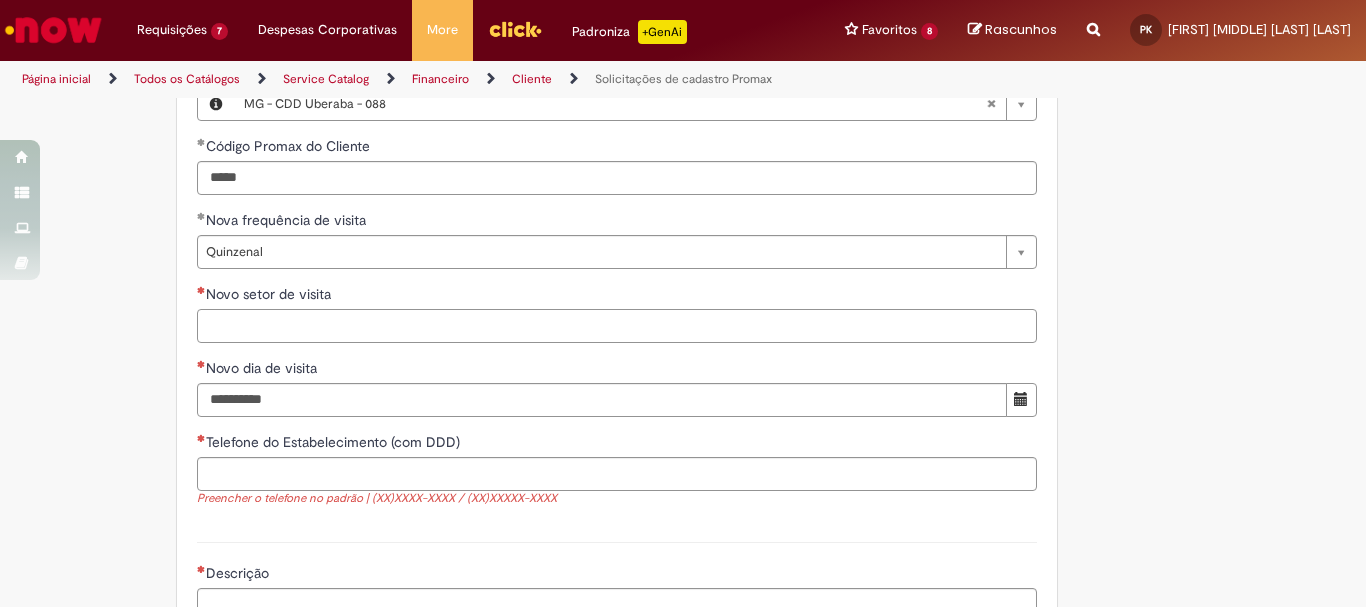 type on "*" 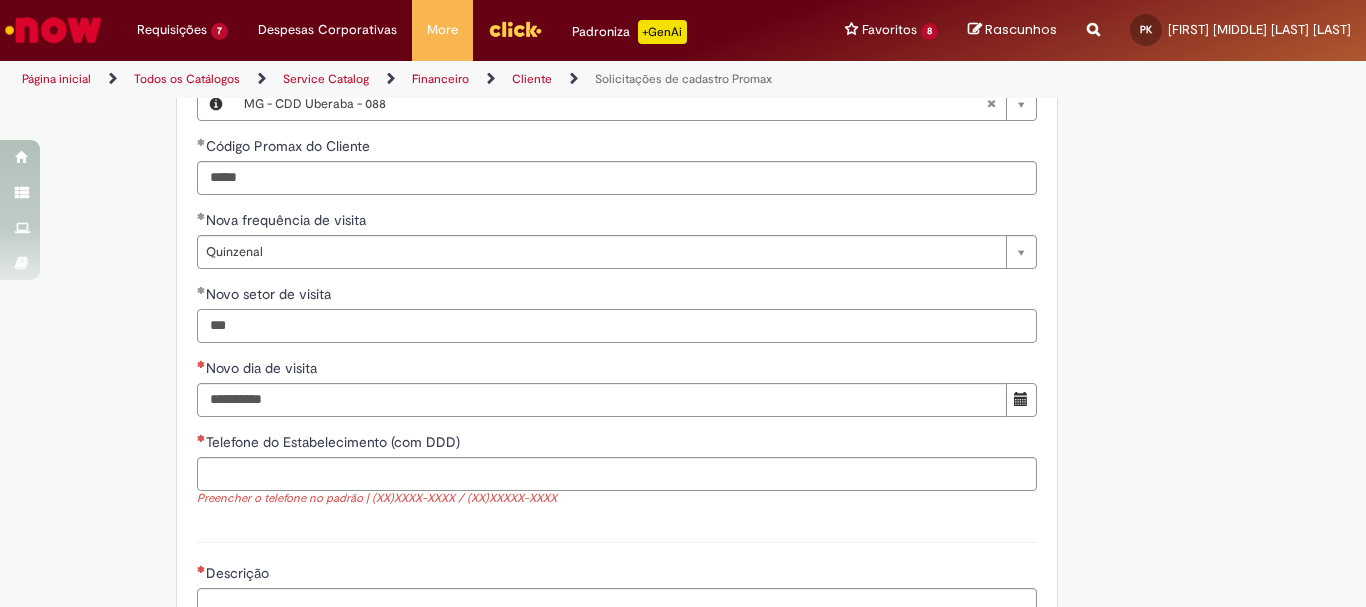 type on "***" 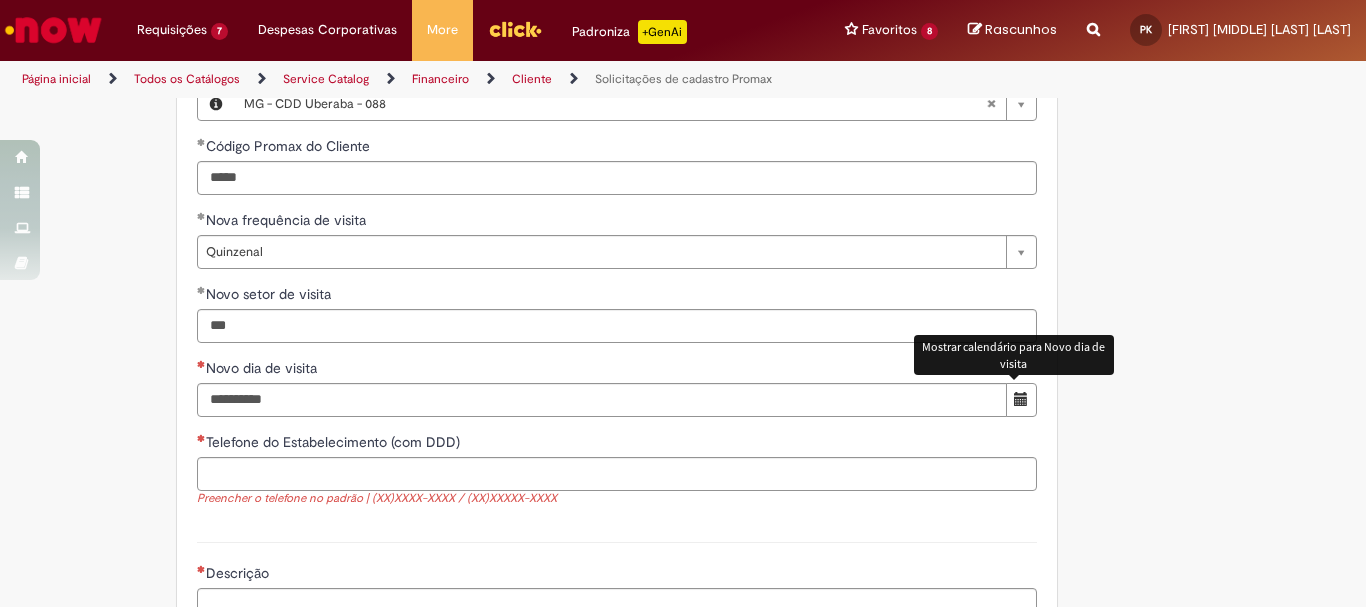 click at bounding box center (1021, 399) 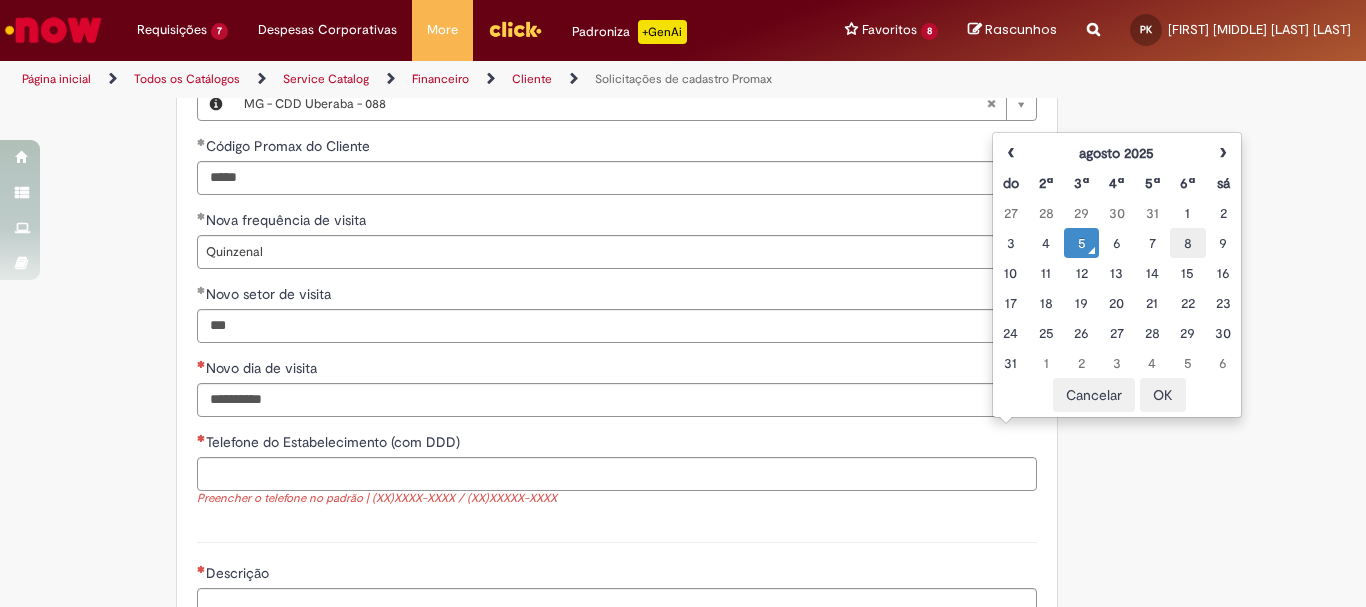 click on "8" at bounding box center (1187, 243) 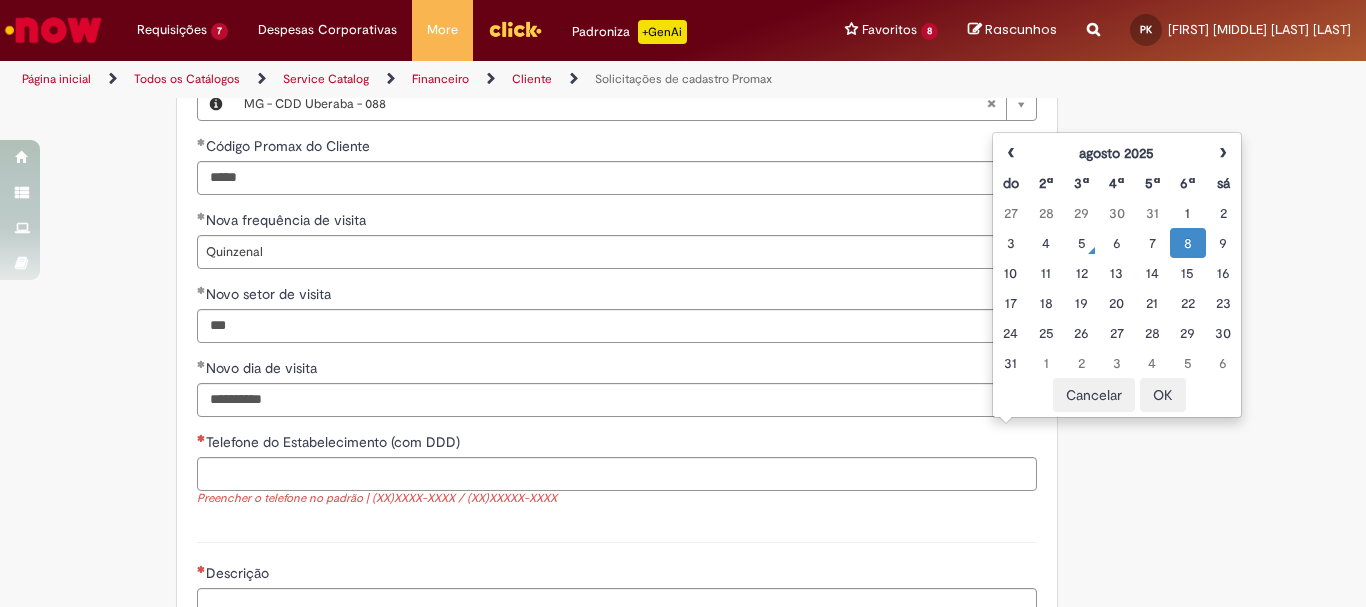 click on "Adicionar a Favoritos
Solicitações de cadastro Promax
Oferta exclusiva para bloqueio, desbloqueio, reativação e transferência de PDVs entre Operações, cadastro manuais de CDDS, fábricas e eventos.
📌 Em anexo, você encontra o nosso  Book de Documentos  com as orientações necessárias. Acesse também nosso SharePoint: 🔗  https://anheuserbuschinbev.sharepoint.com/sites/ComunicacaoOTC E-mail de contato:   customer_care_csc@AnheuserBuschInBev.onmicrosoft.com
⚠️  Importante: As solicitações de  atualização de dados ou documentos  devem ser realizadas  exclusivamente pela plataforma Bees Care (Zendesk),  atraves do Link 🔗  https://ab-inbevbr.zendesk.com
📥 Abaixo, você confere o passo a passo de como abrir uma solicitação na plataforma.
SAP Interim Country Code ** Favorecido" at bounding box center [683, -147] 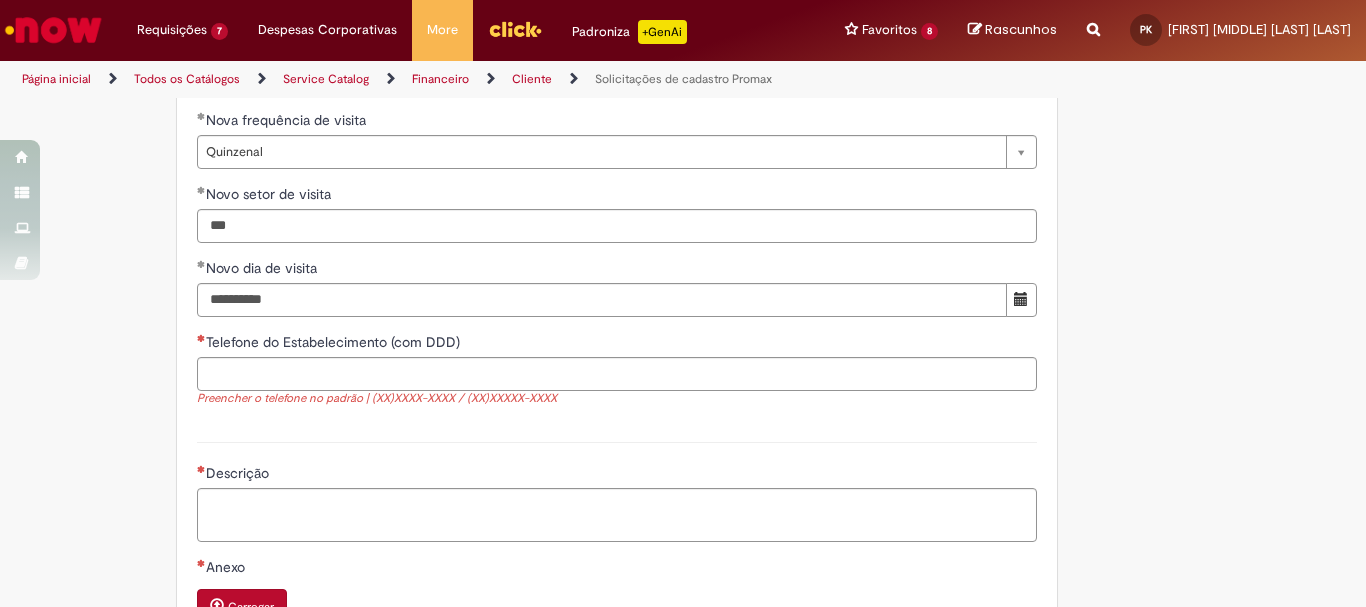 scroll, scrollTop: 1600, scrollLeft: 0, axis: vertical 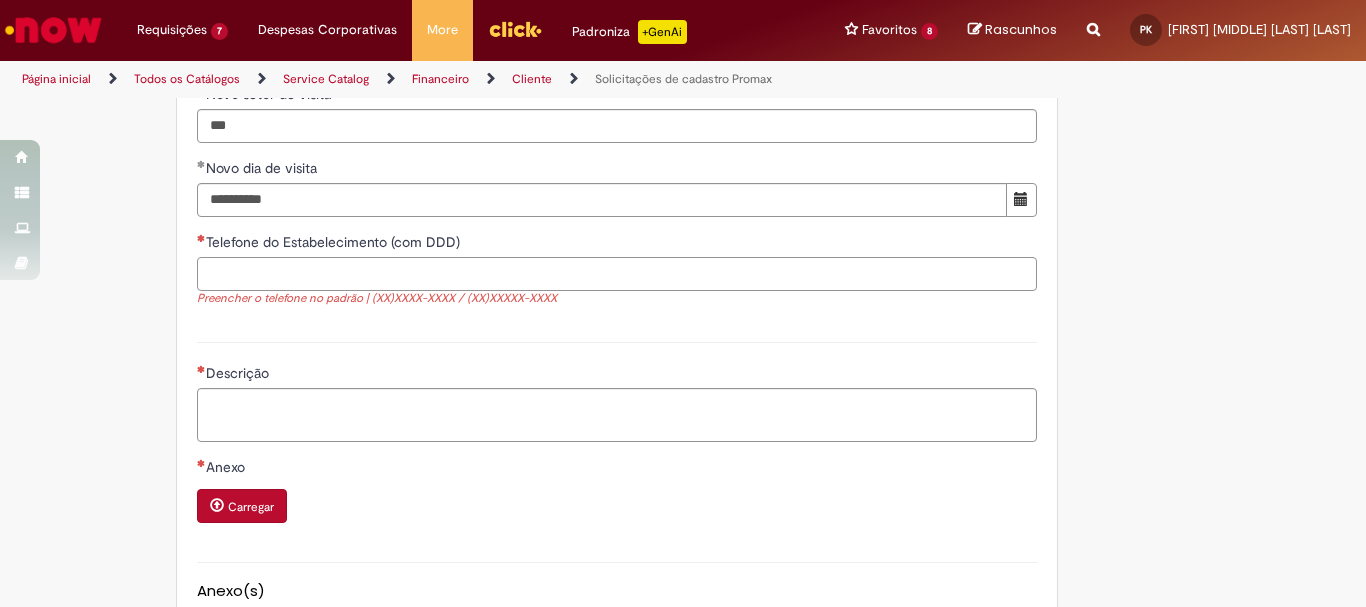 click on "Telefone do Estabelecimento (com DDD)" at bounding box center (617, 274) 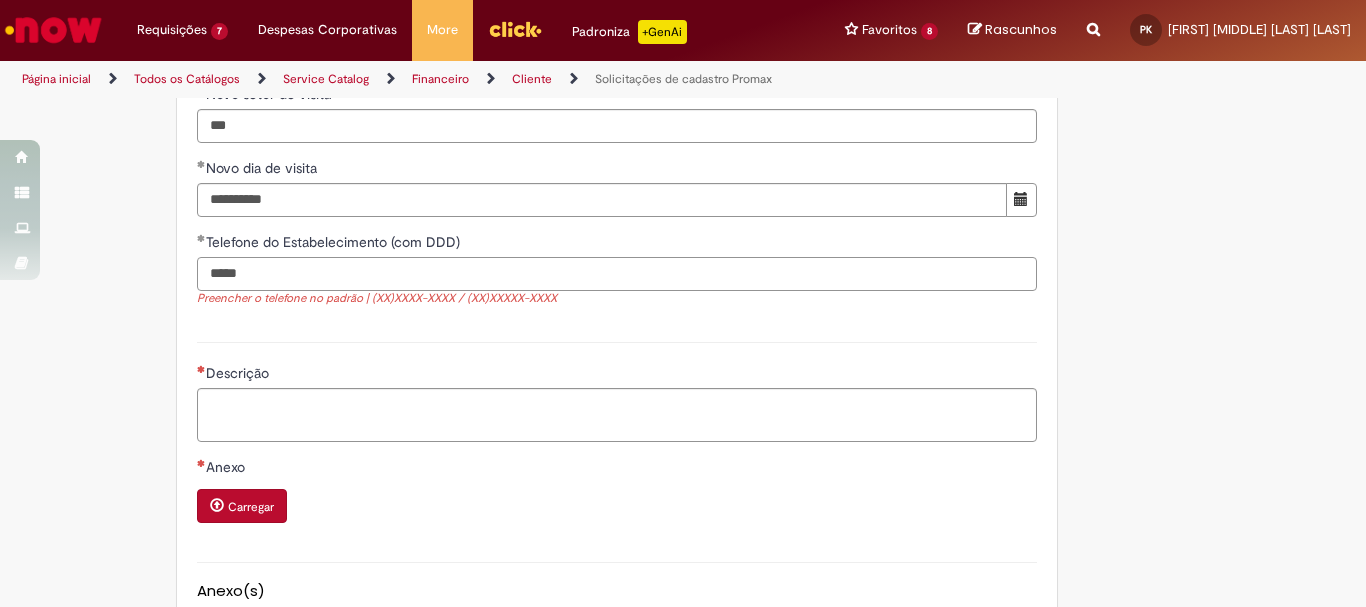 paste on "**********" 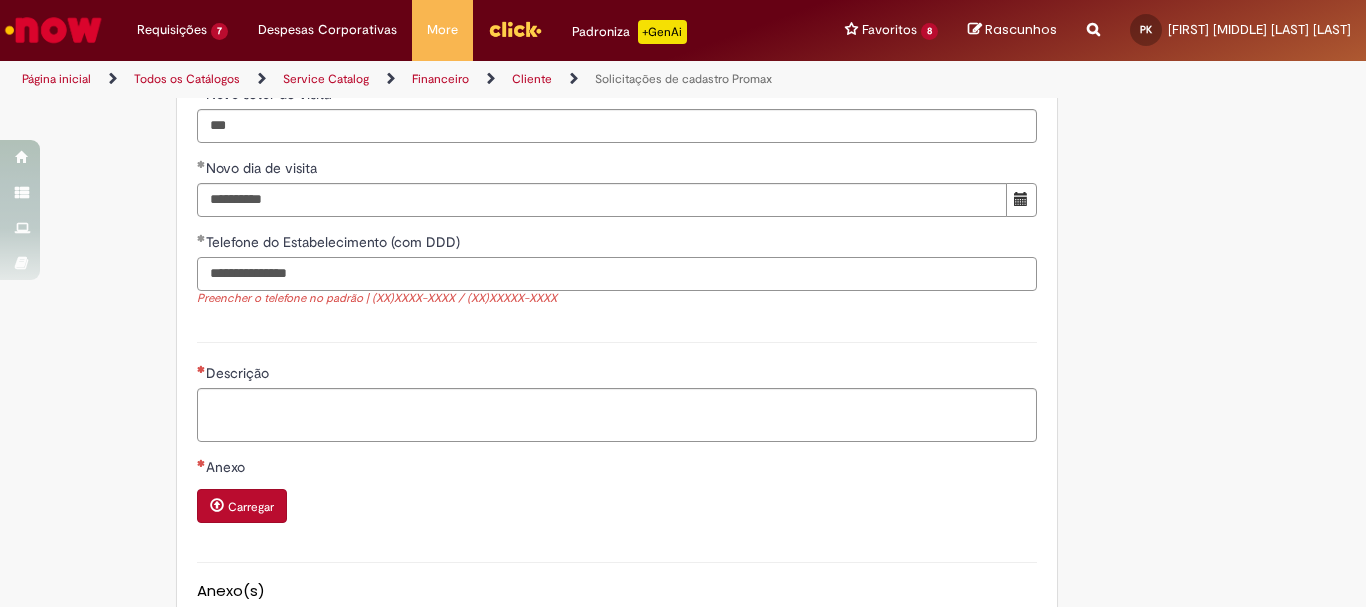 type on "**********" 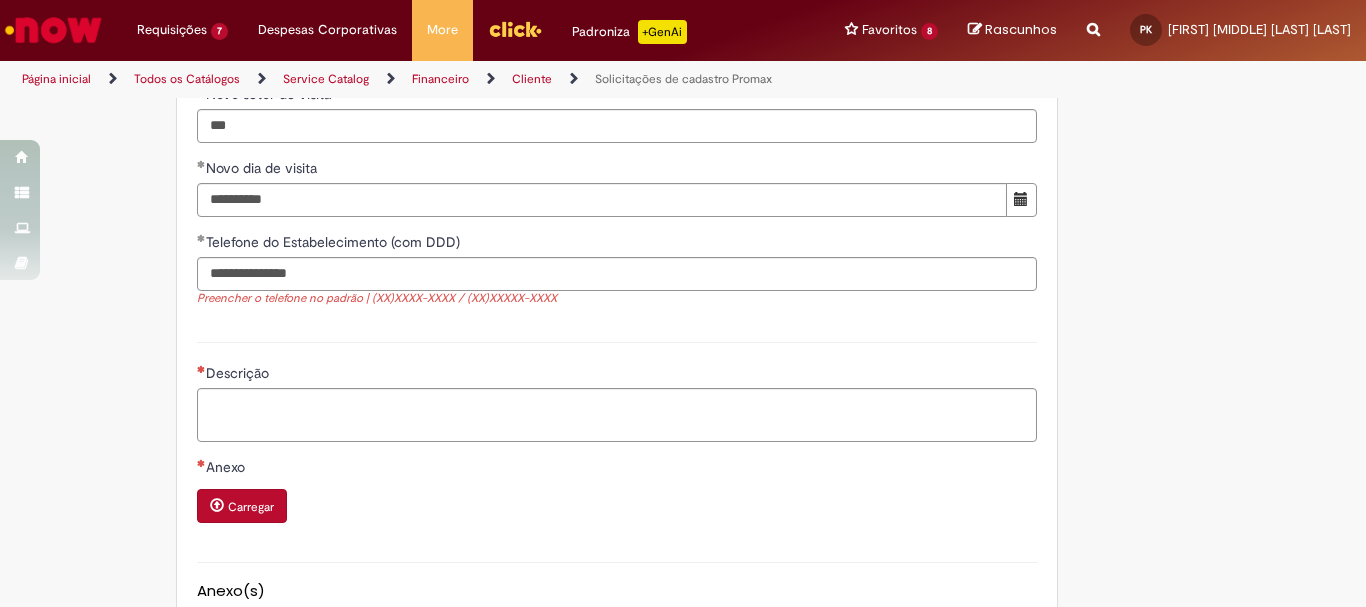 click on "Descrição" at bounding box center (617, 389) 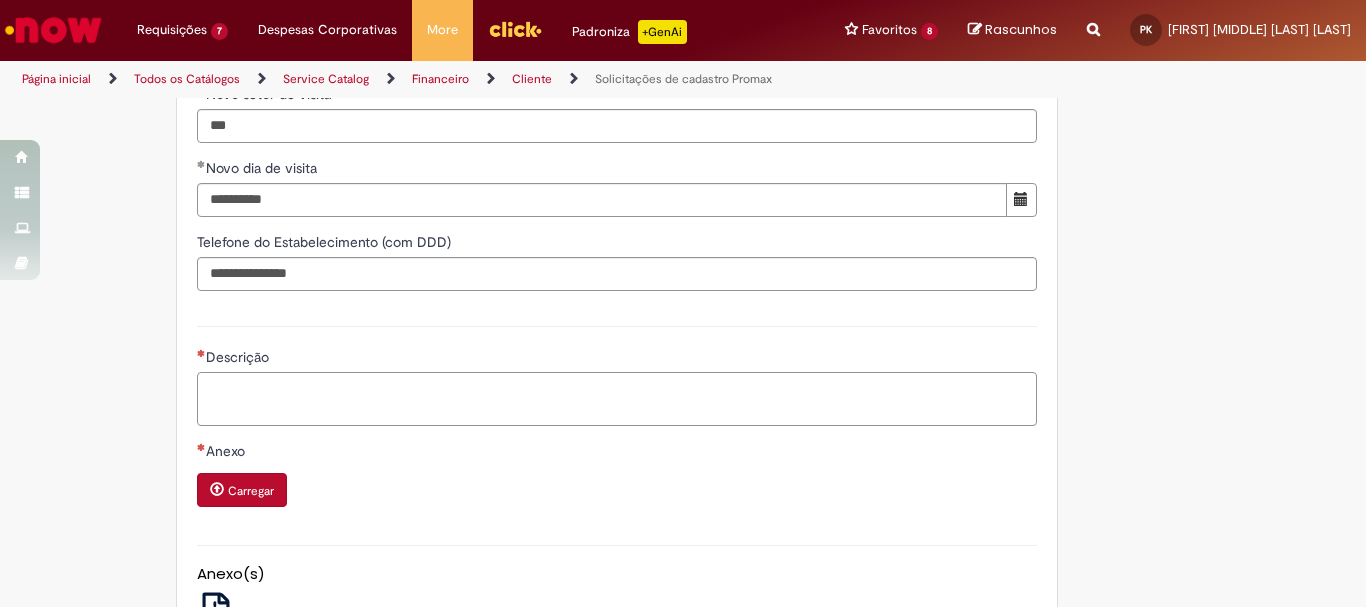 click on "Descrição" at bounding box center [617, 399] 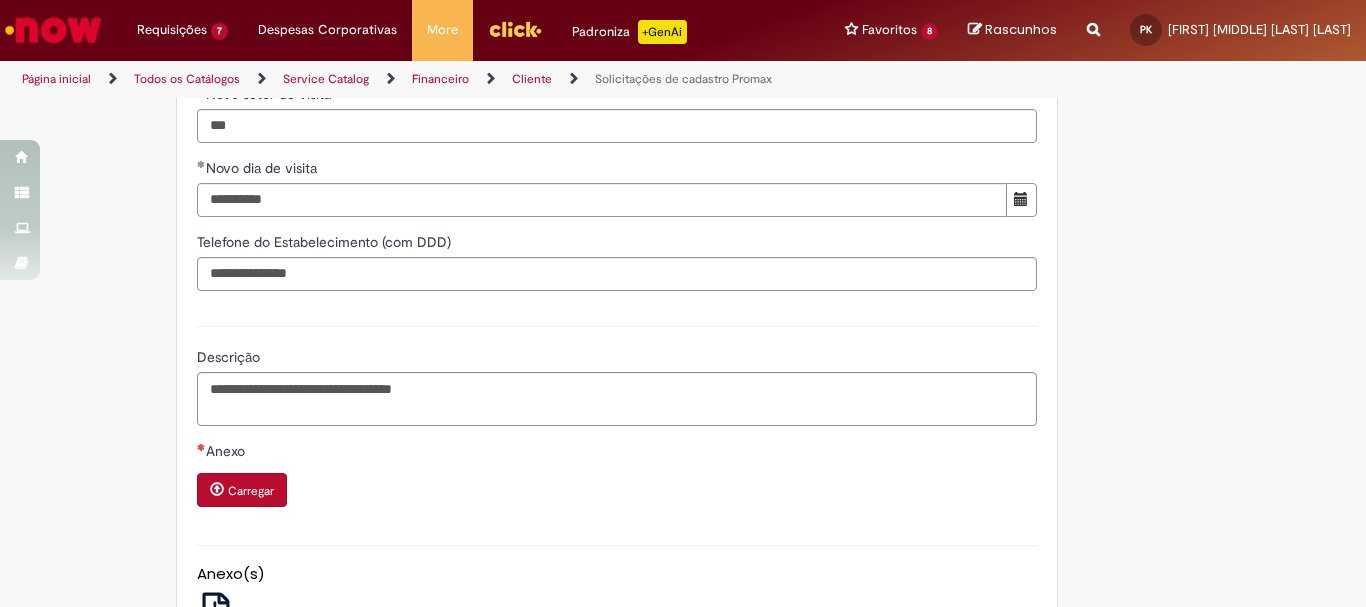 click on "Anexo" at bounding box center [617, 453] 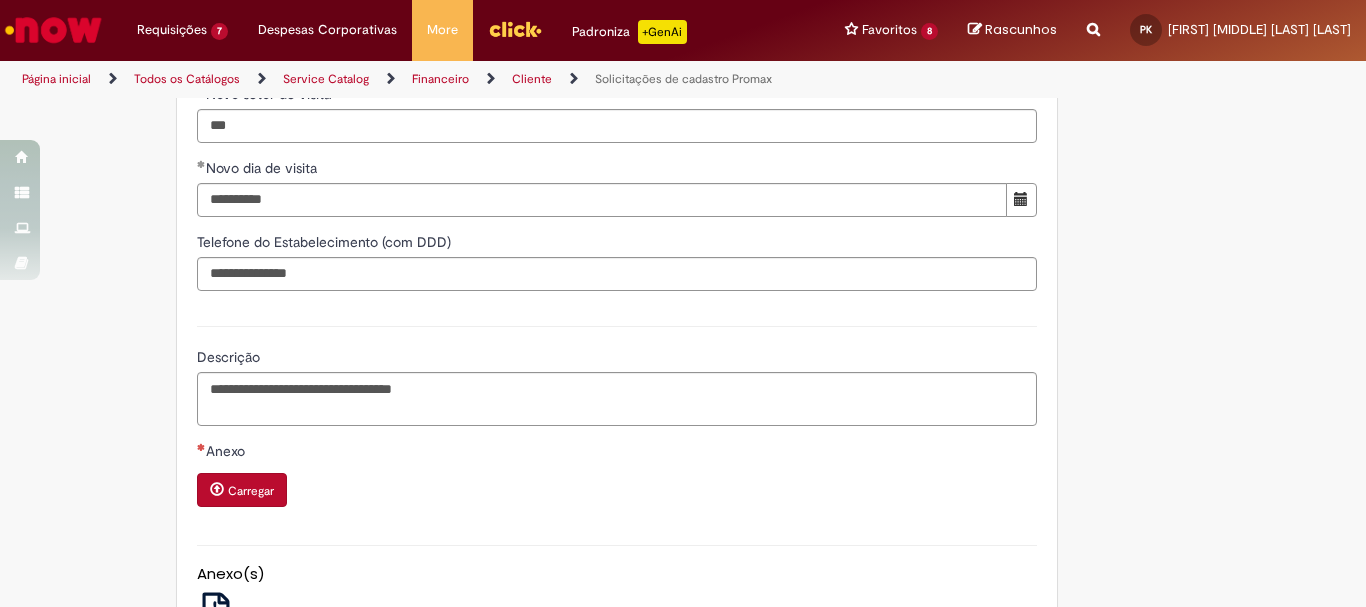 scroll, scrollTop: 1700, scrollLeft: 0, axis: vertical 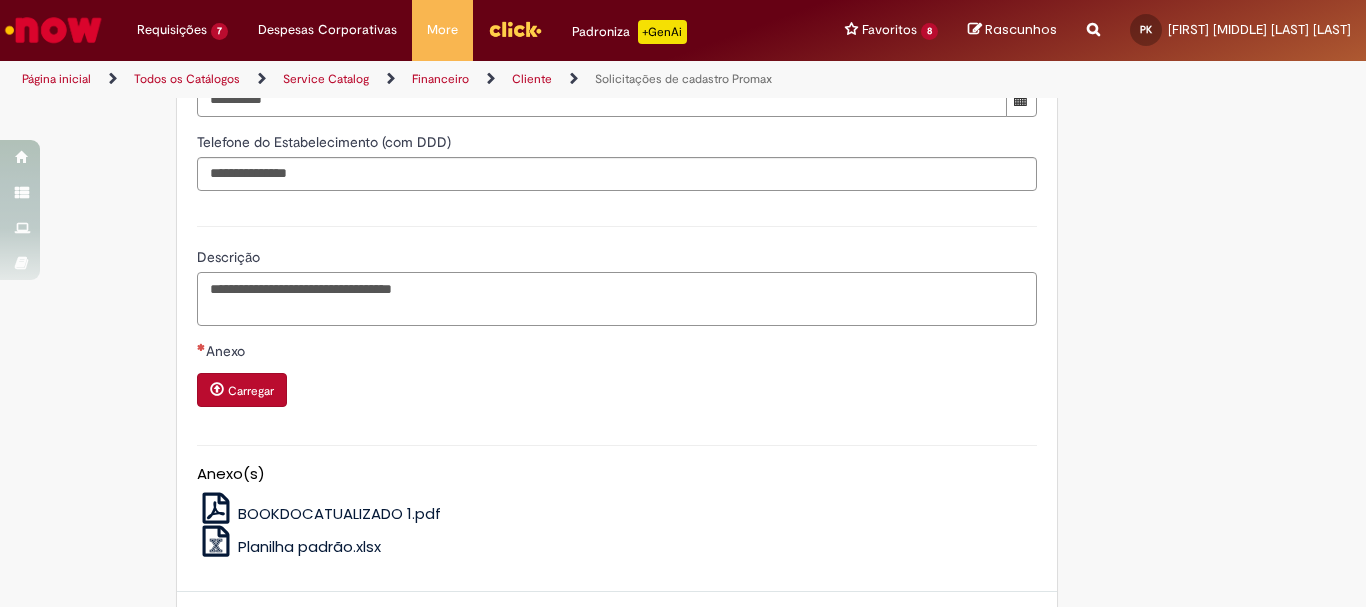 click on "**********" at bounding box center (617, 299) 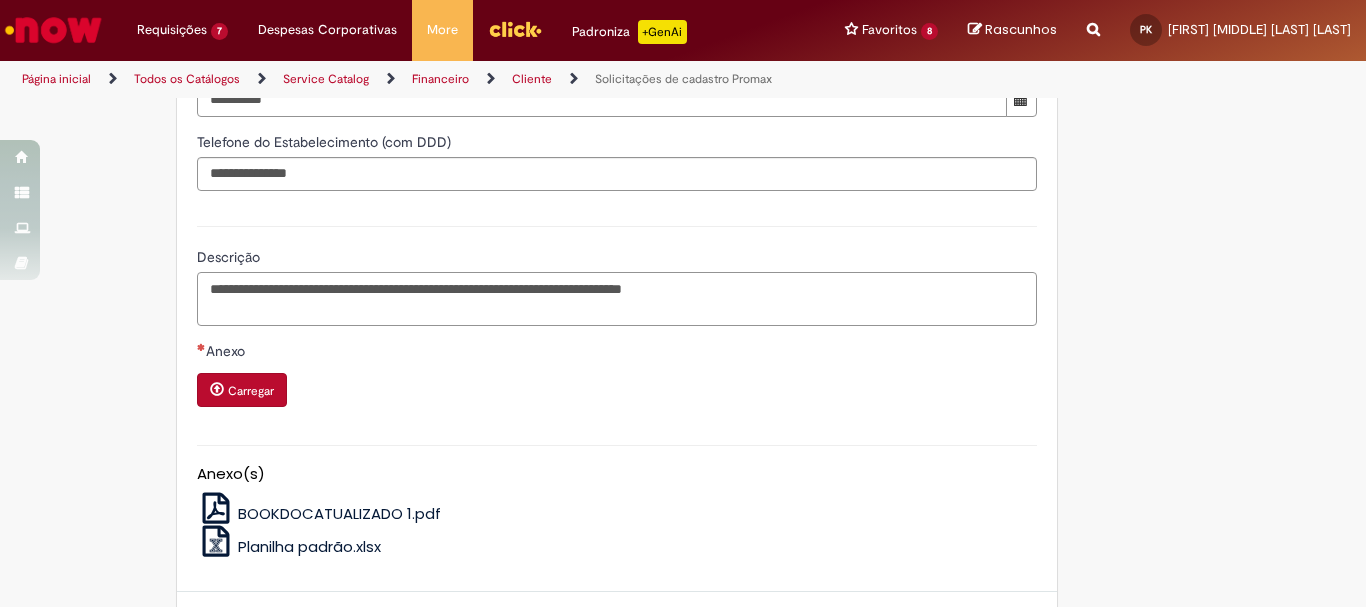 type on "**********" 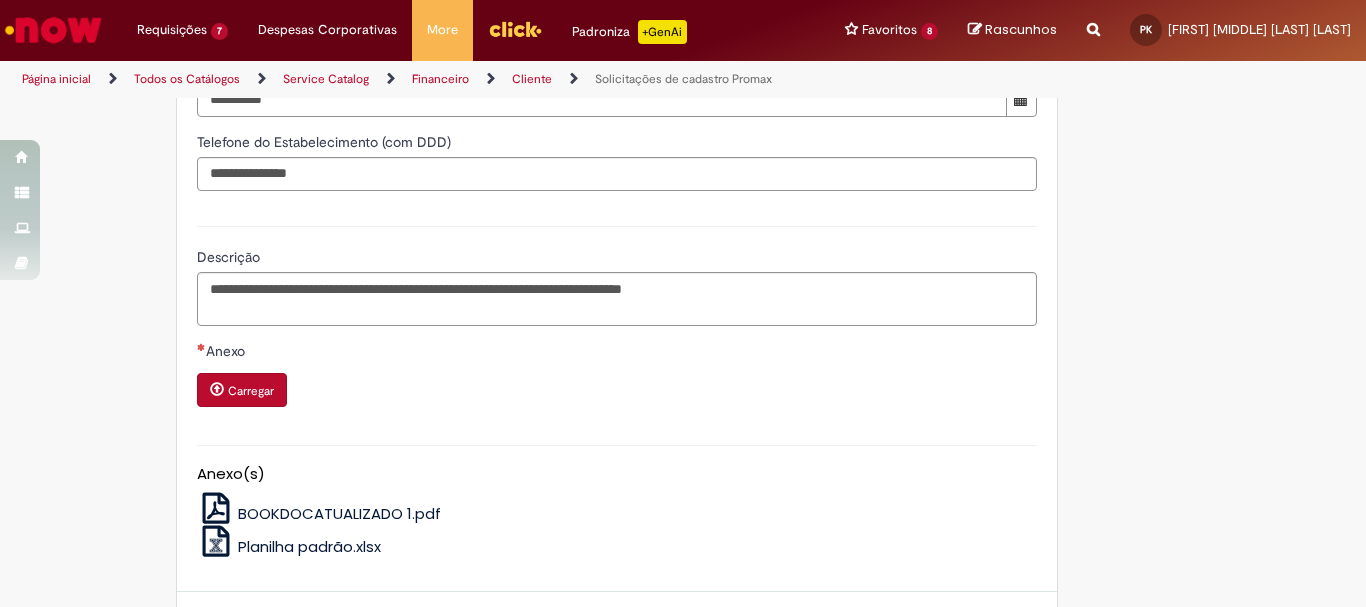 click on "Carregar" at bounding box center [617, 392] 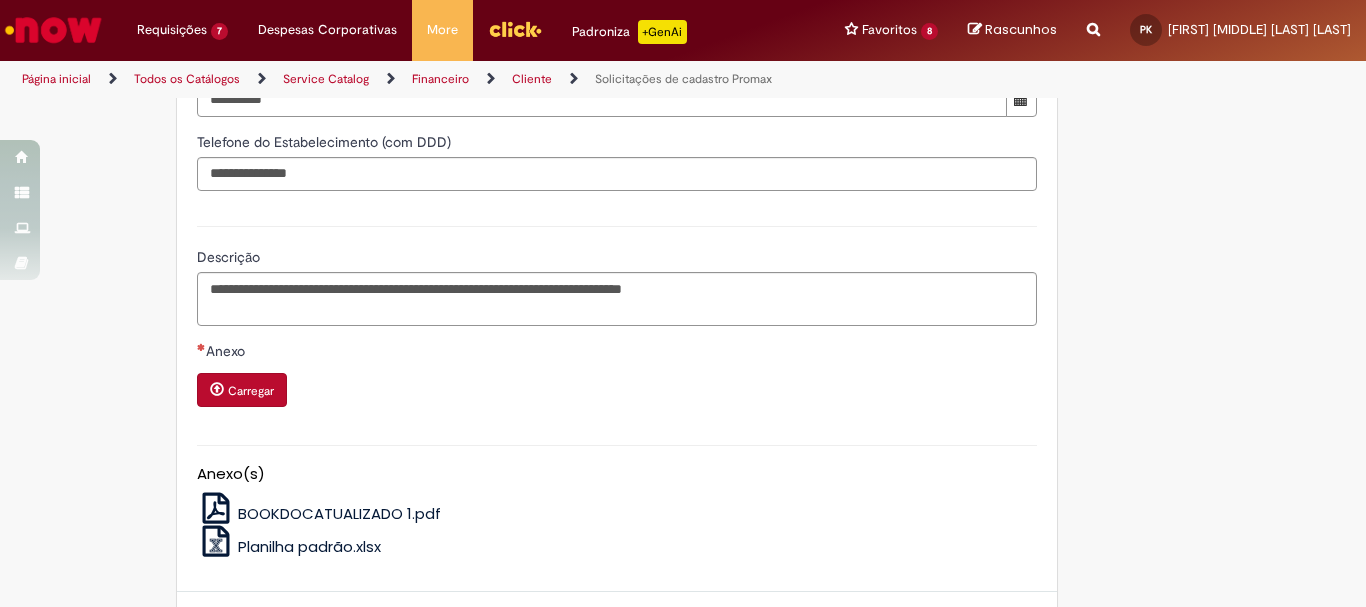 click at bounding box center [217, 389] 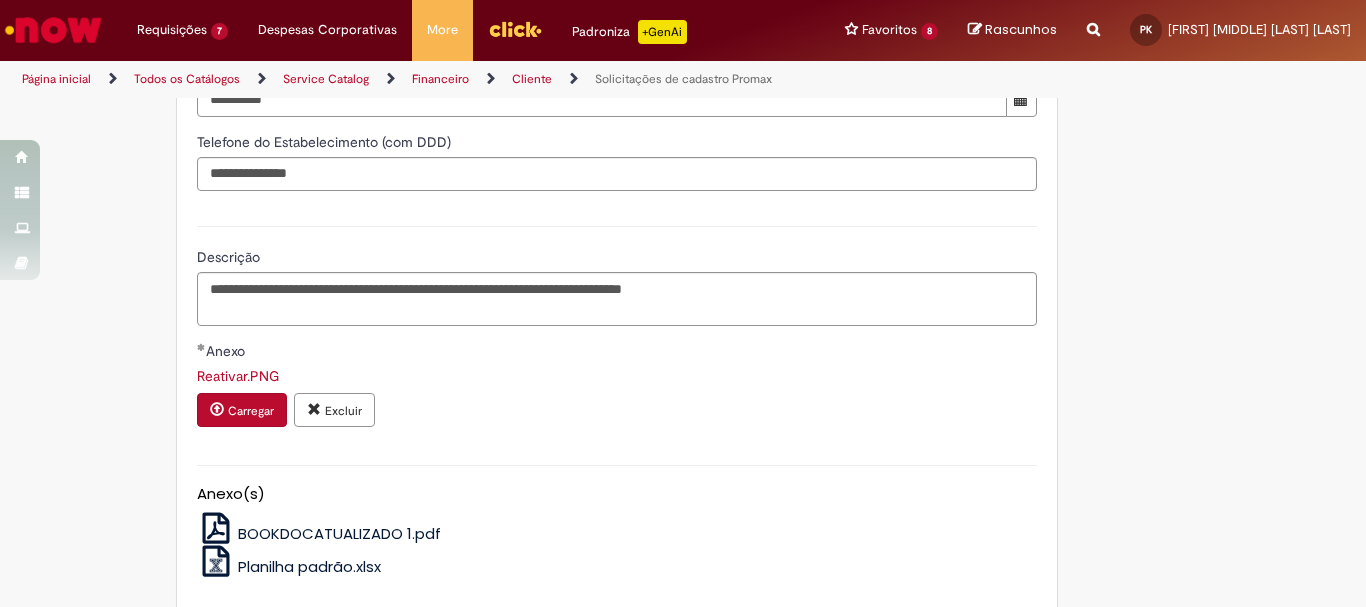 scroll, scrollTop: 1804, scrollLeft: 0, axis: vertical 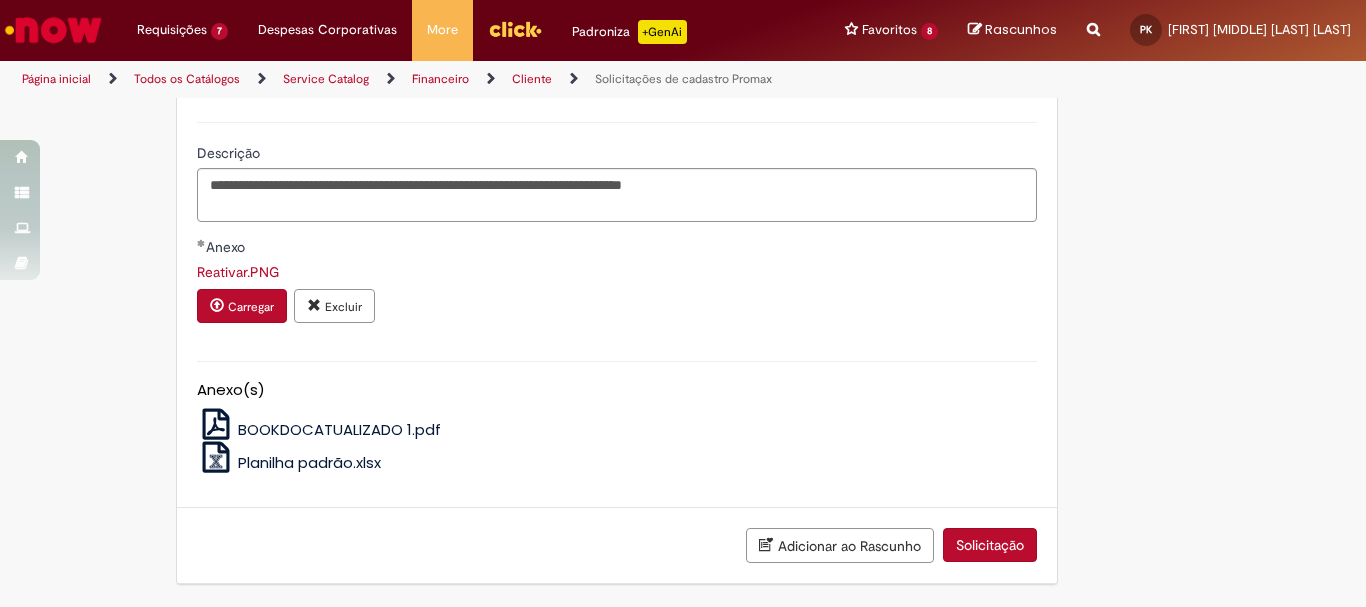 click on "Solicitação" at bounding box center (990, 545) 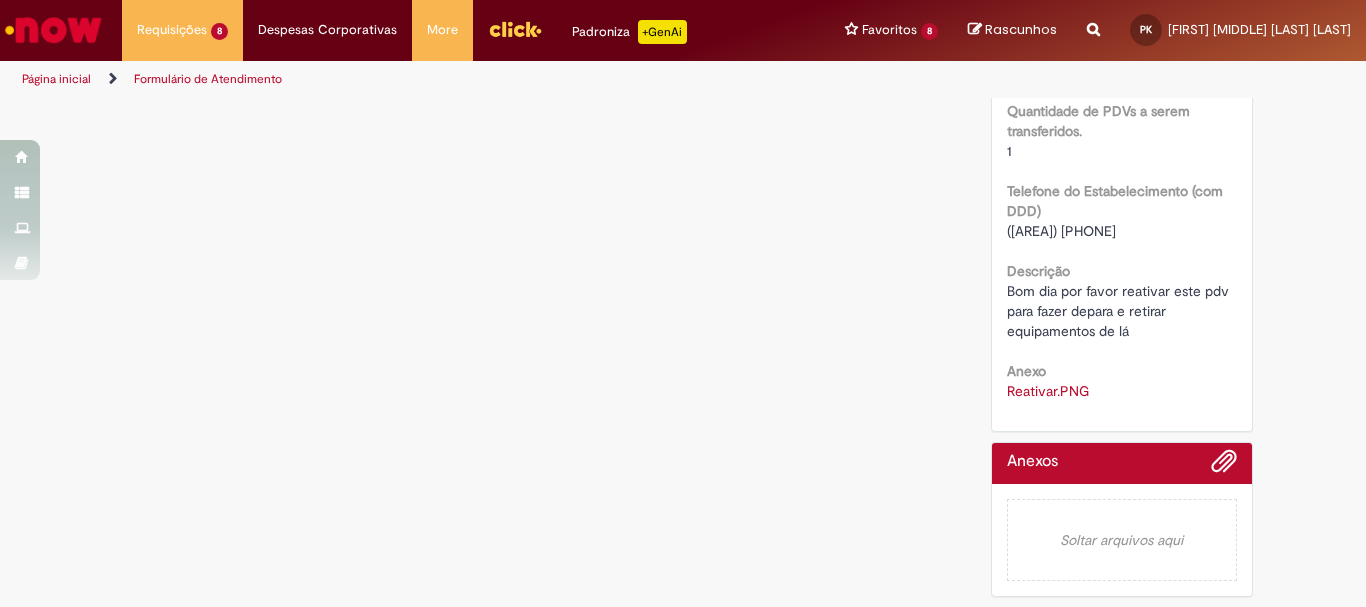 scroll, scrollTop: 0, scrollLeft: 0, axis: both 